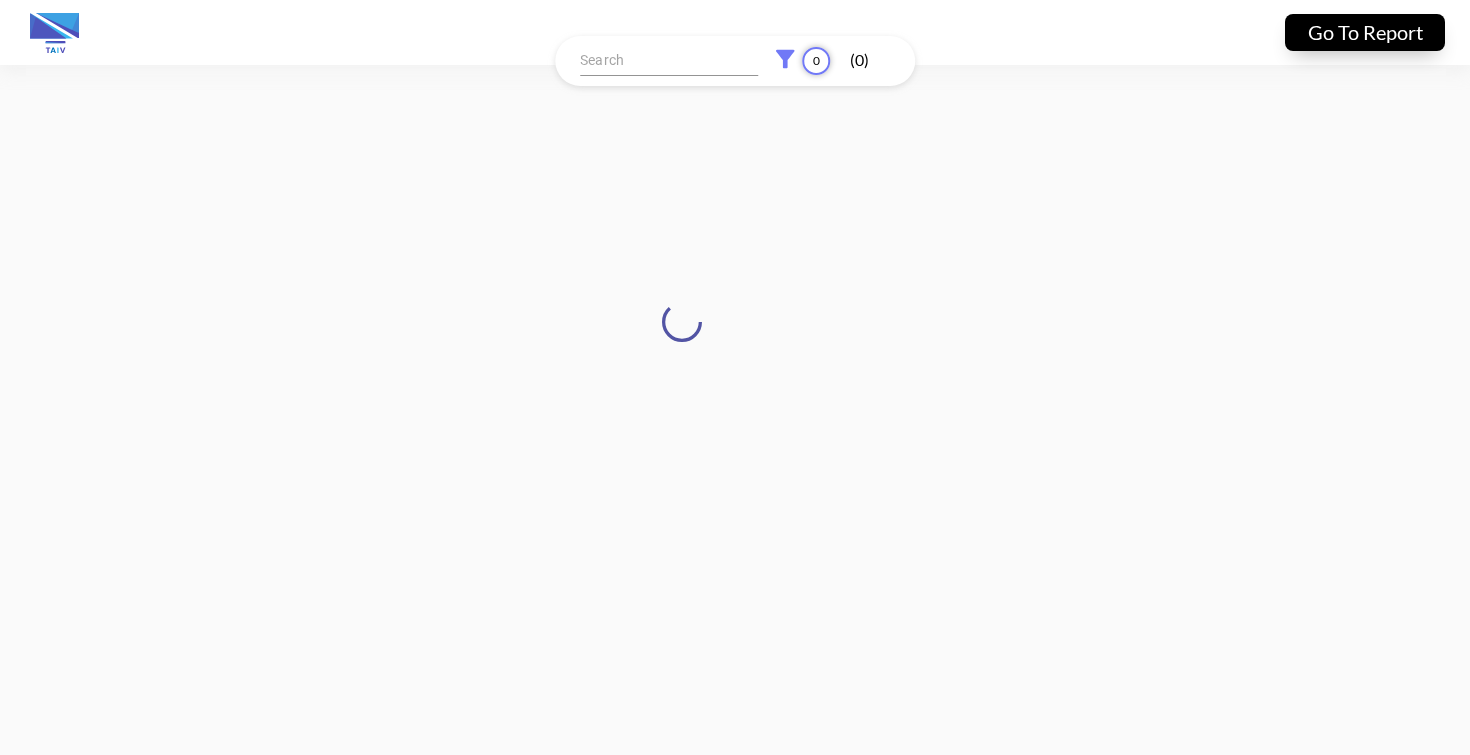 scroll, scrollTop: 0, scrollLeft: 0, axis: both 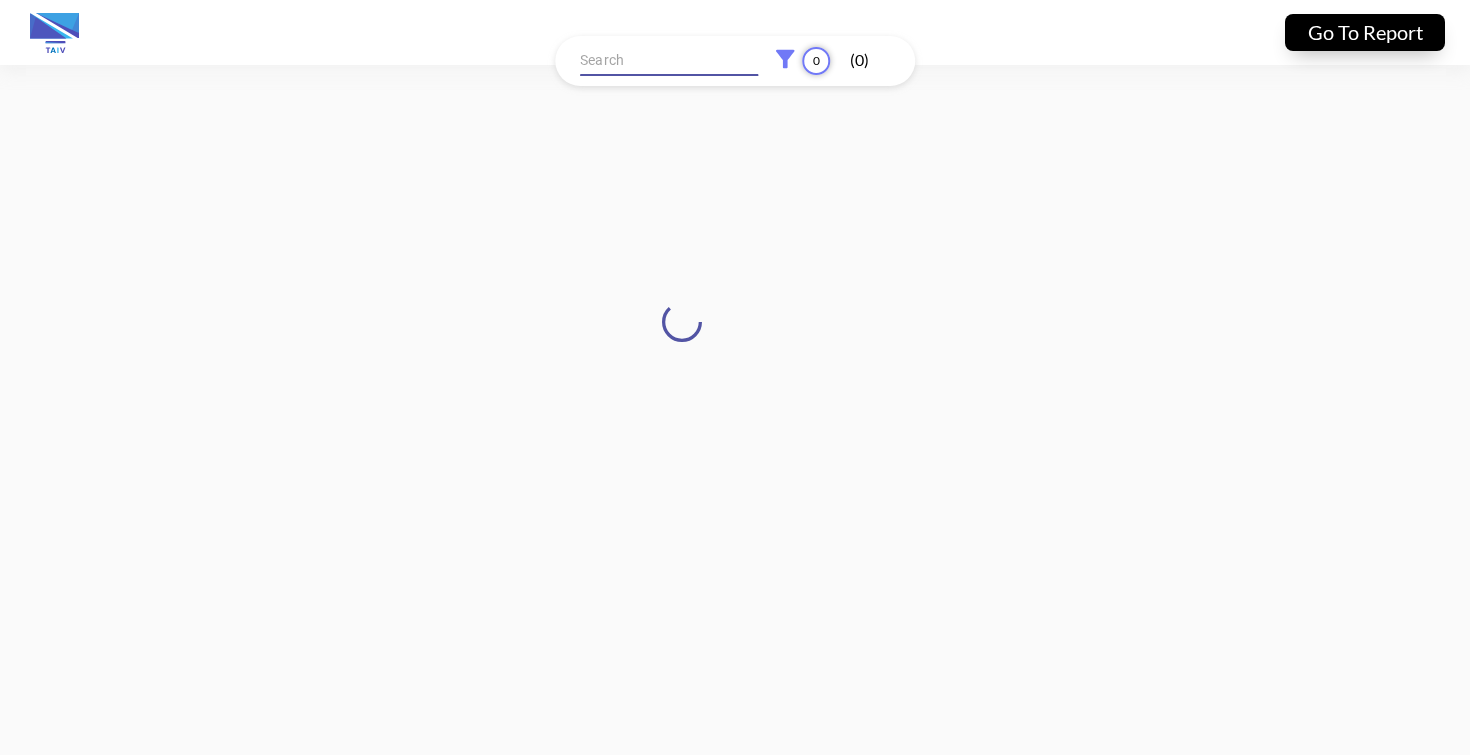 click at bounding box center (669, 61) 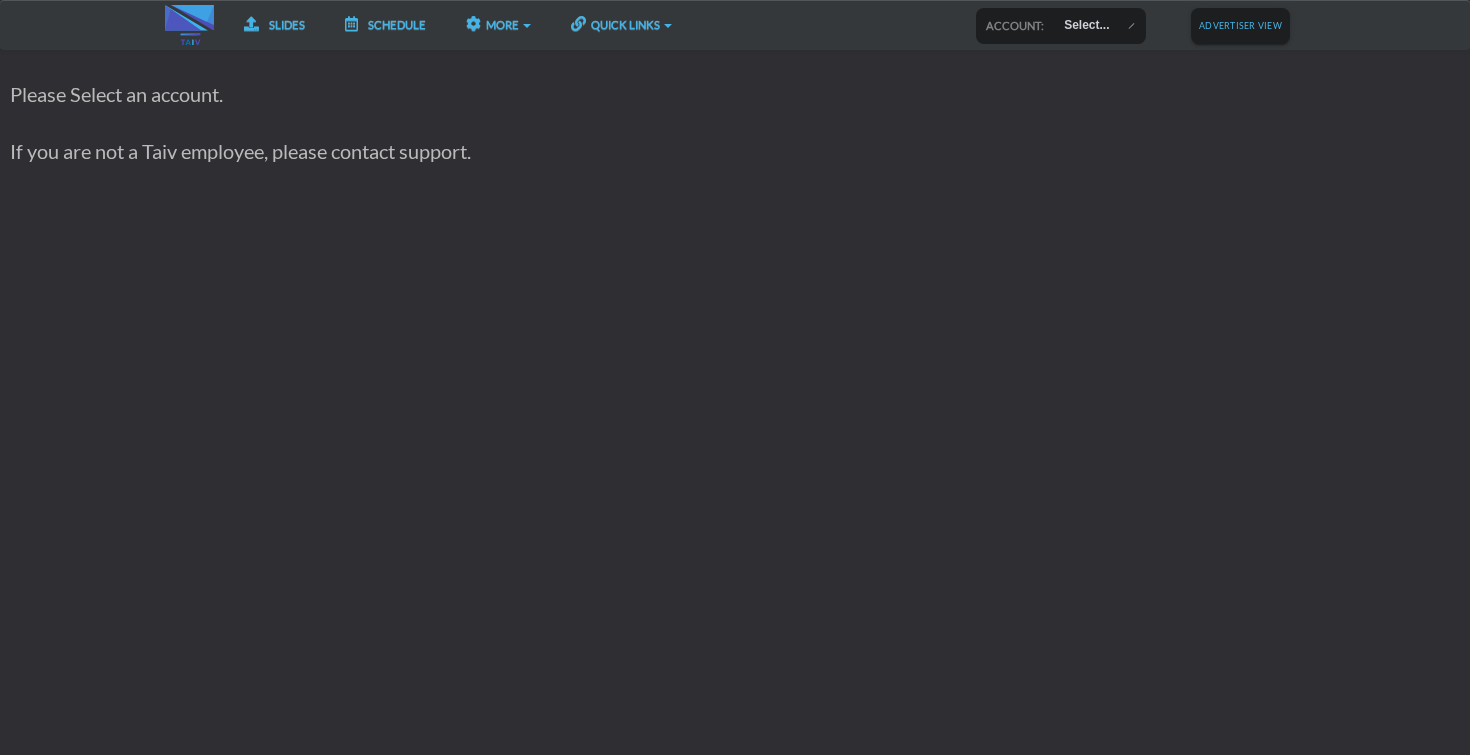 click on "Advertiser View" at bounding box center [1240, 25] 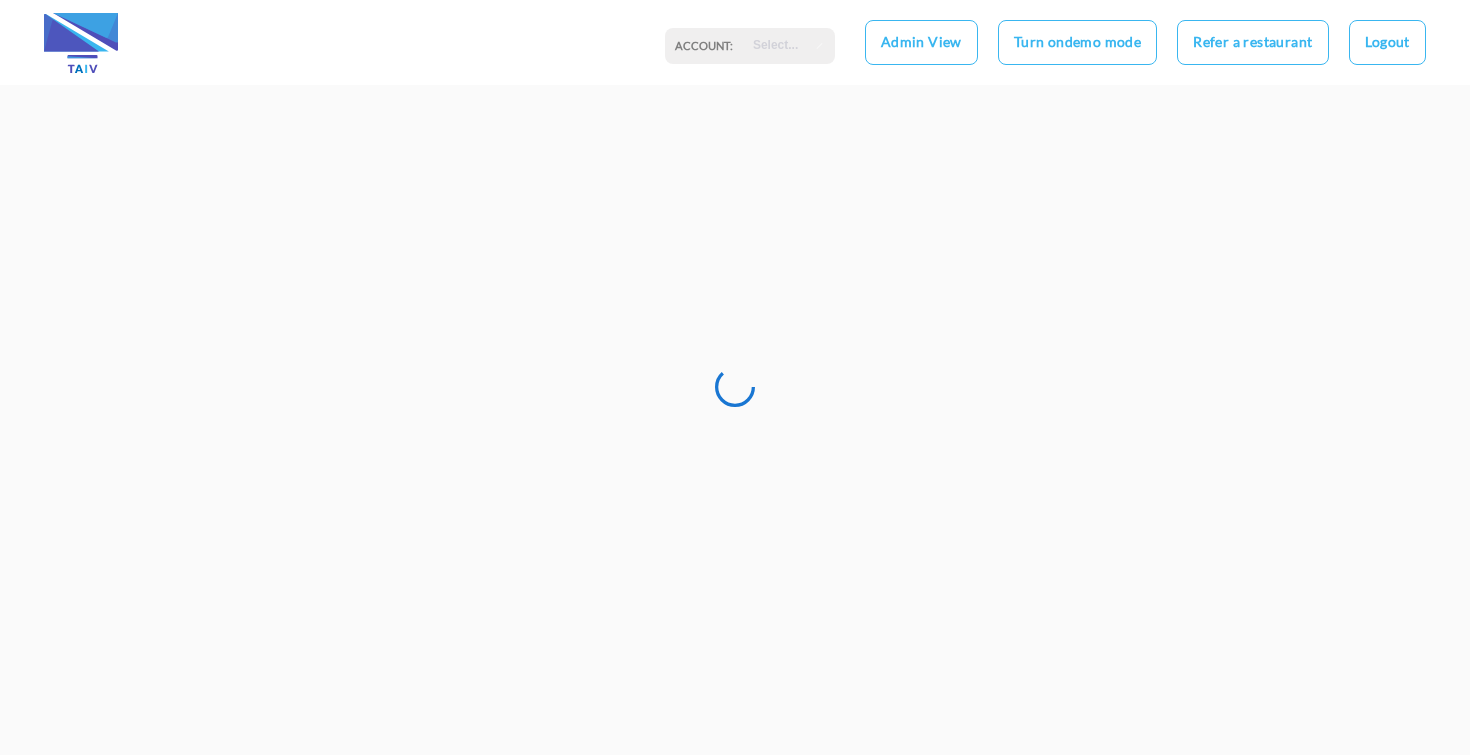 click on "ACCOUNT:" at bounding box center [709, 46] 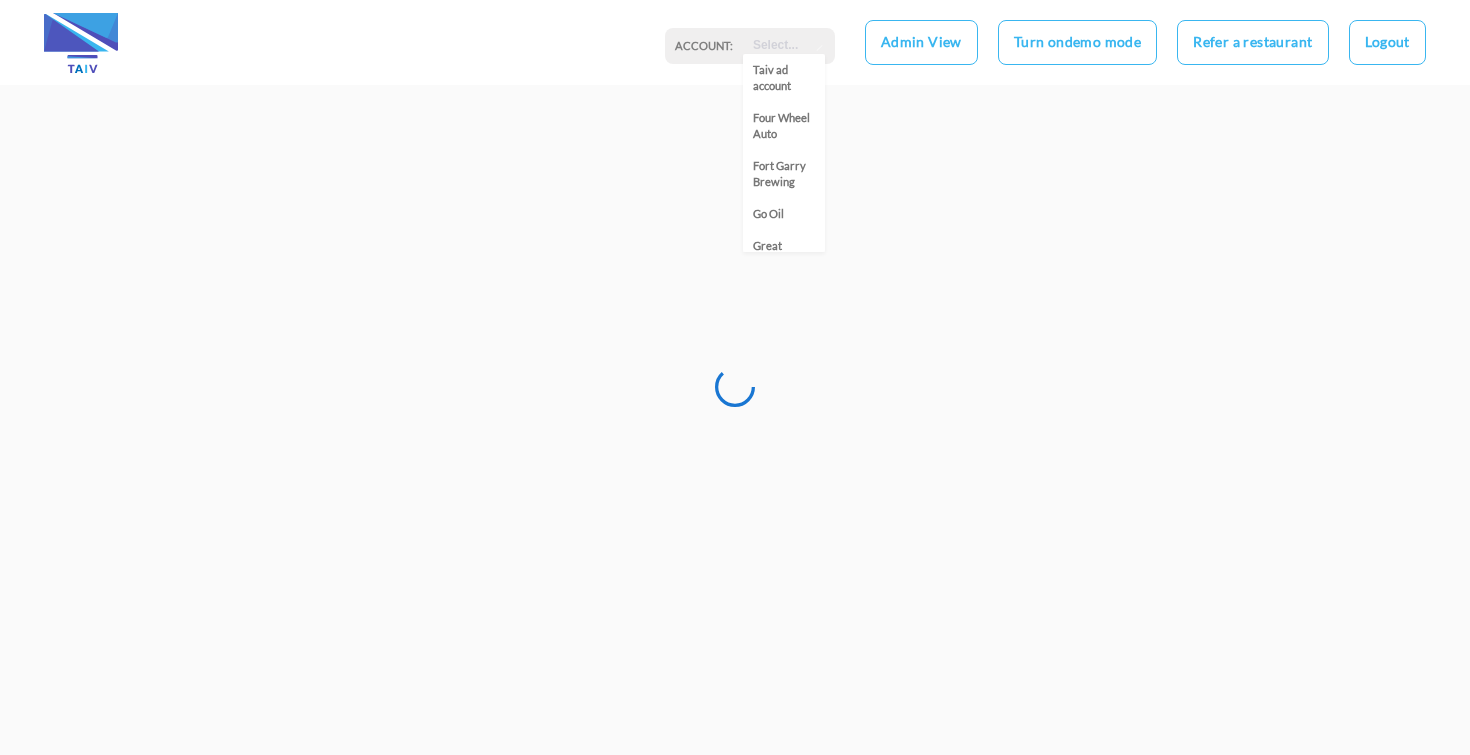 click on "Select..." at bounding box center (784, 46) 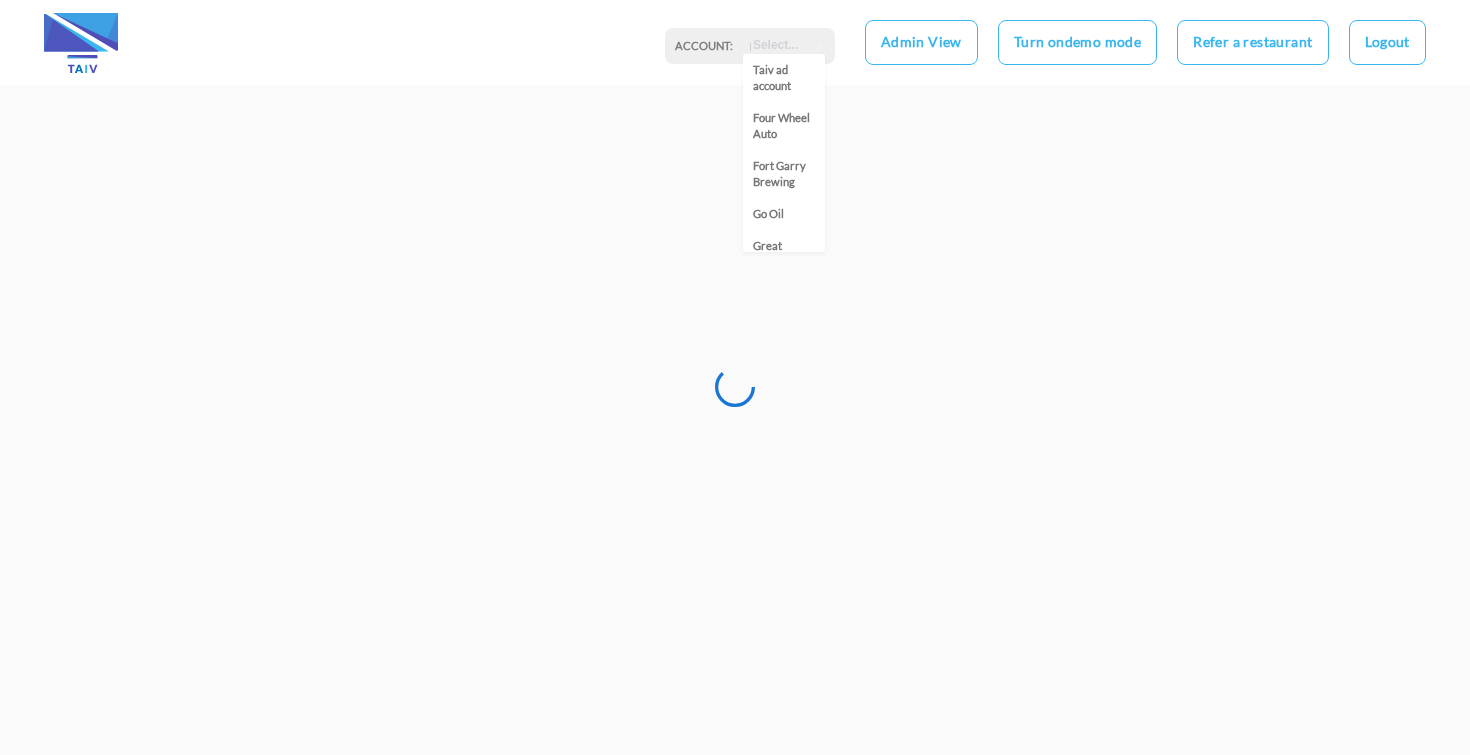scroll, scrollTop: 0, scrollLeft: 0, axis: both 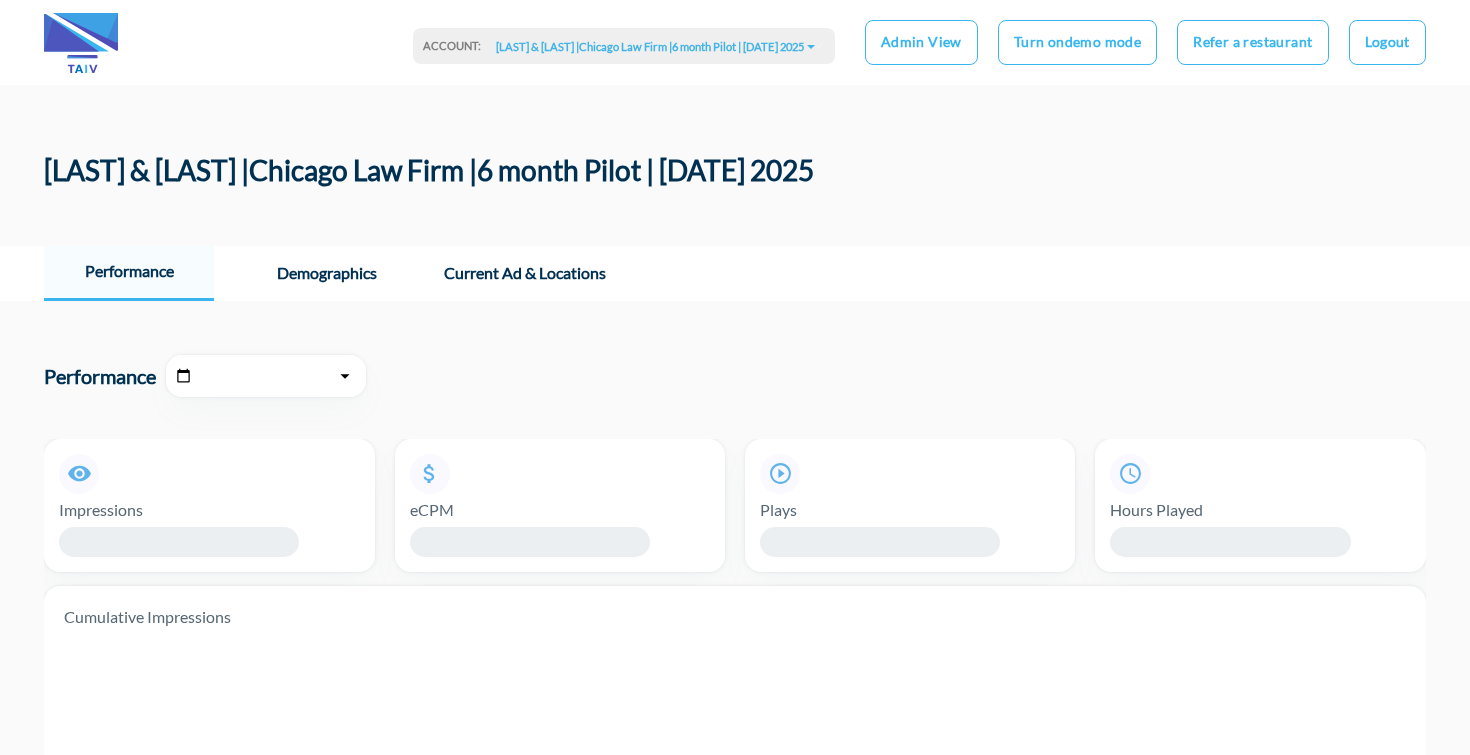 click on "[LAST] & [LAST] |Chicago Law Firm |6 month Pilot | [DATE] 2025" at bounding box center (629, 20) 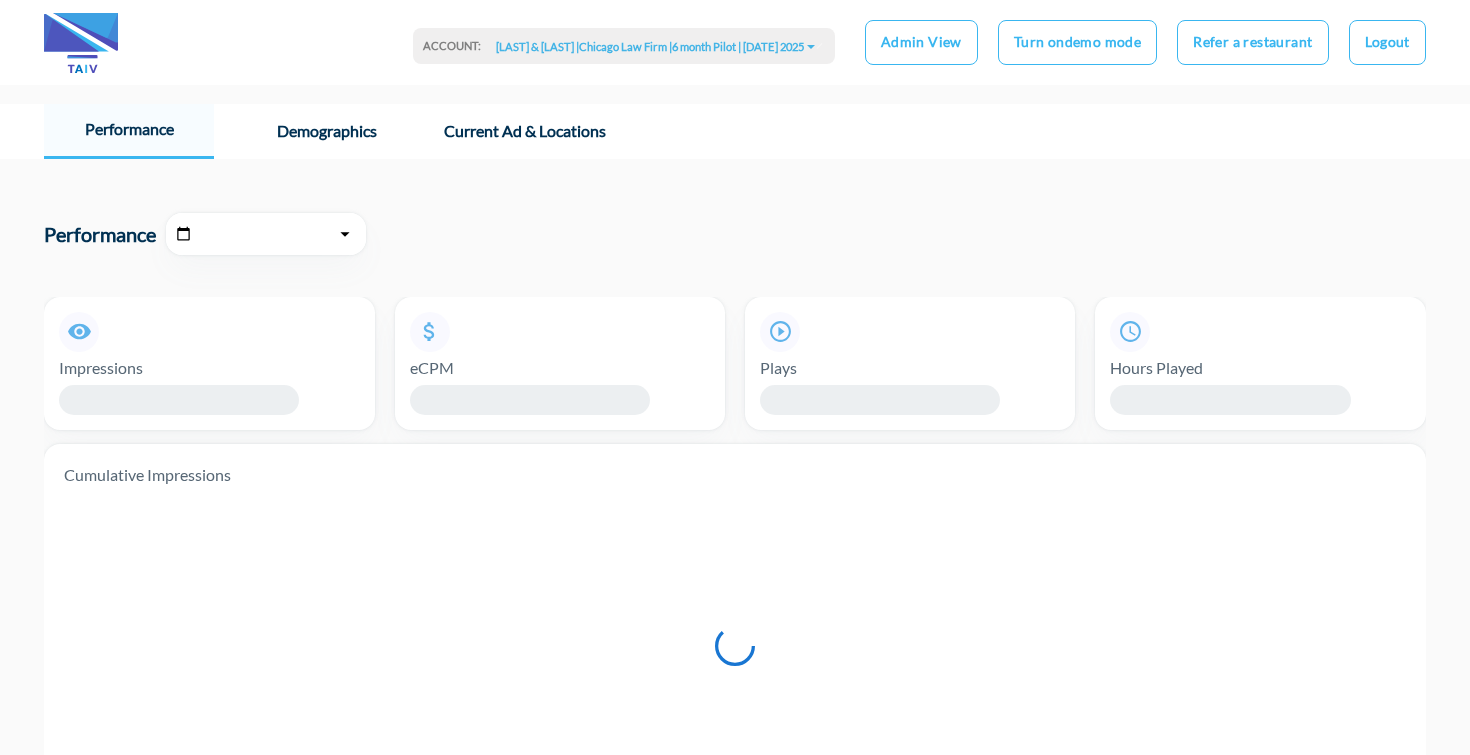 scroll, scrollTop: 132, scrollLeft: 0, axis: vertical 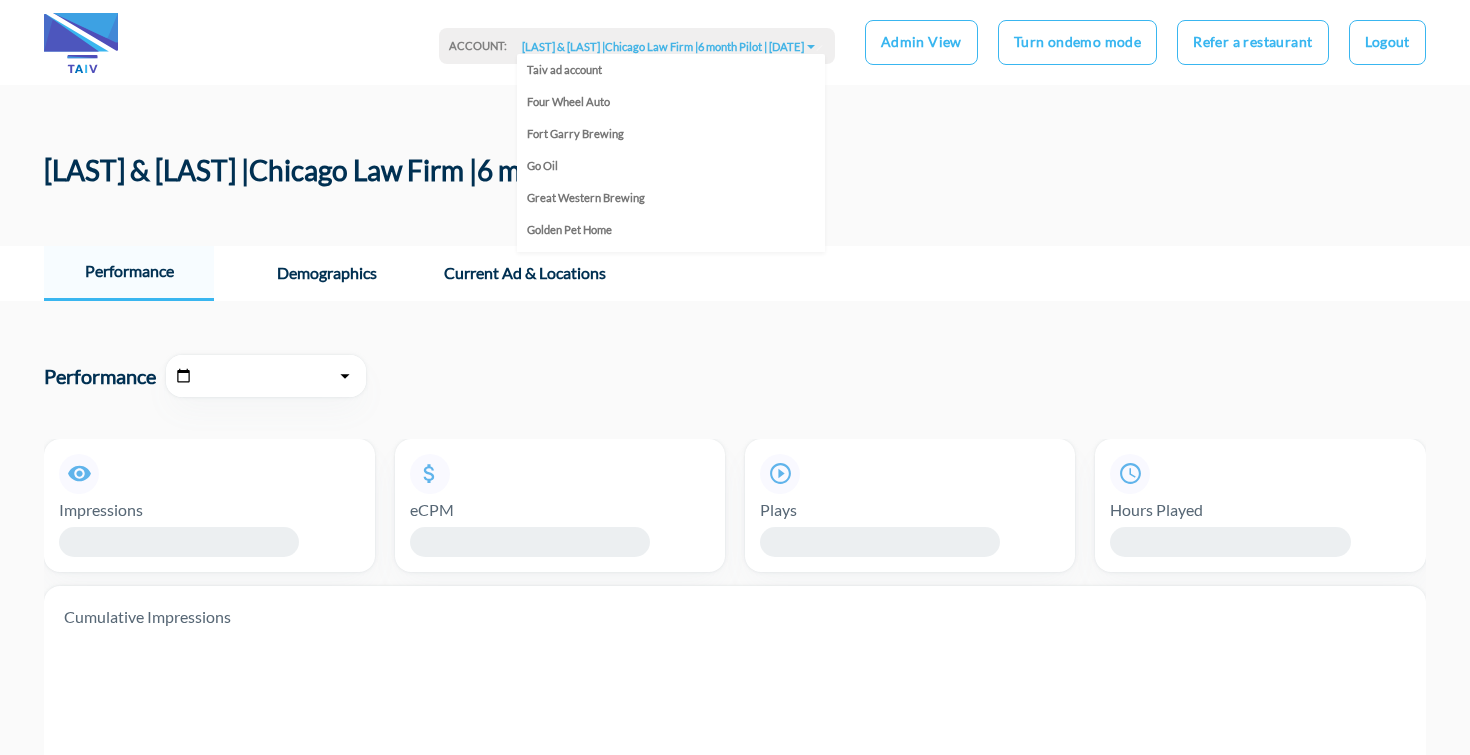 click on "[LAST] & [LAST] |Chicago Law Firm |6 month Pilot | [DATE] 2025" at bounding box center [668, 46] 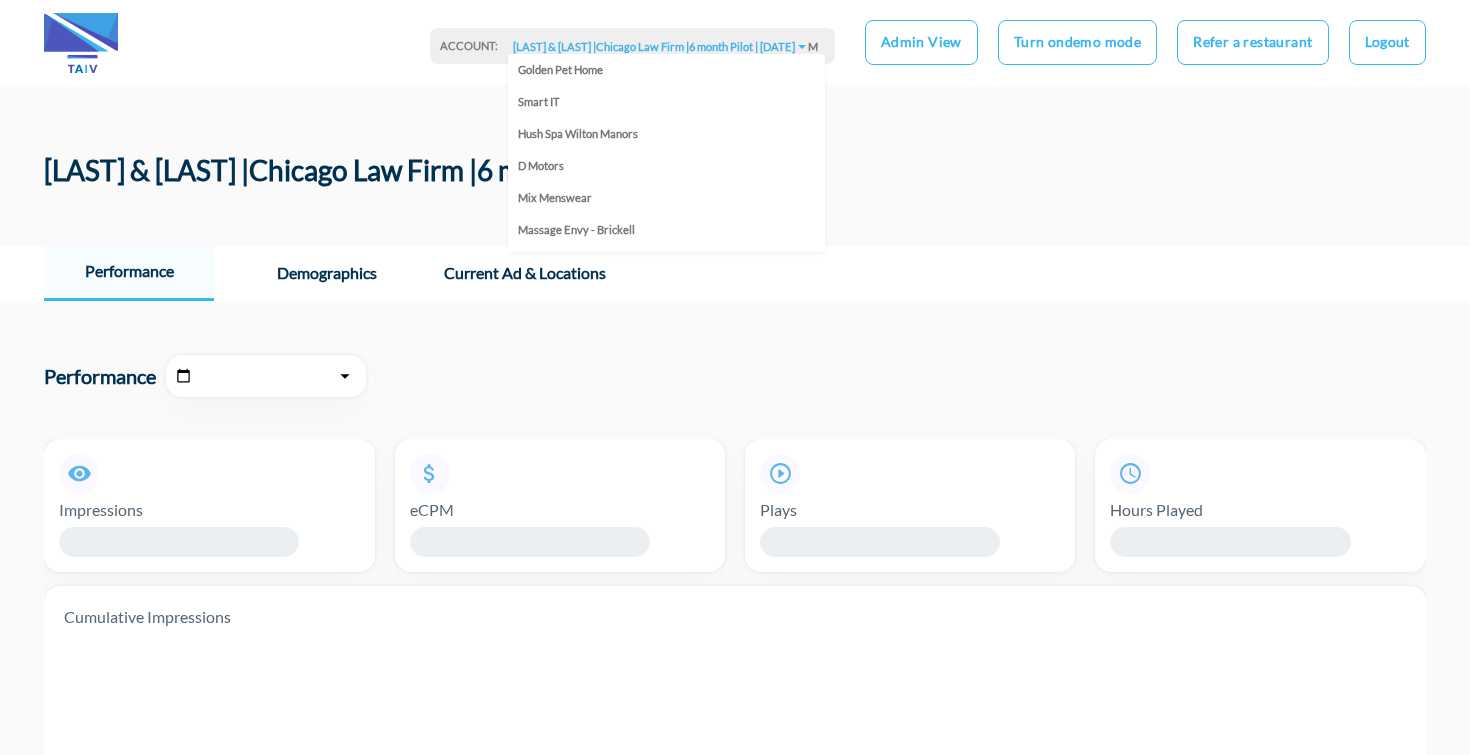type on "Mur" 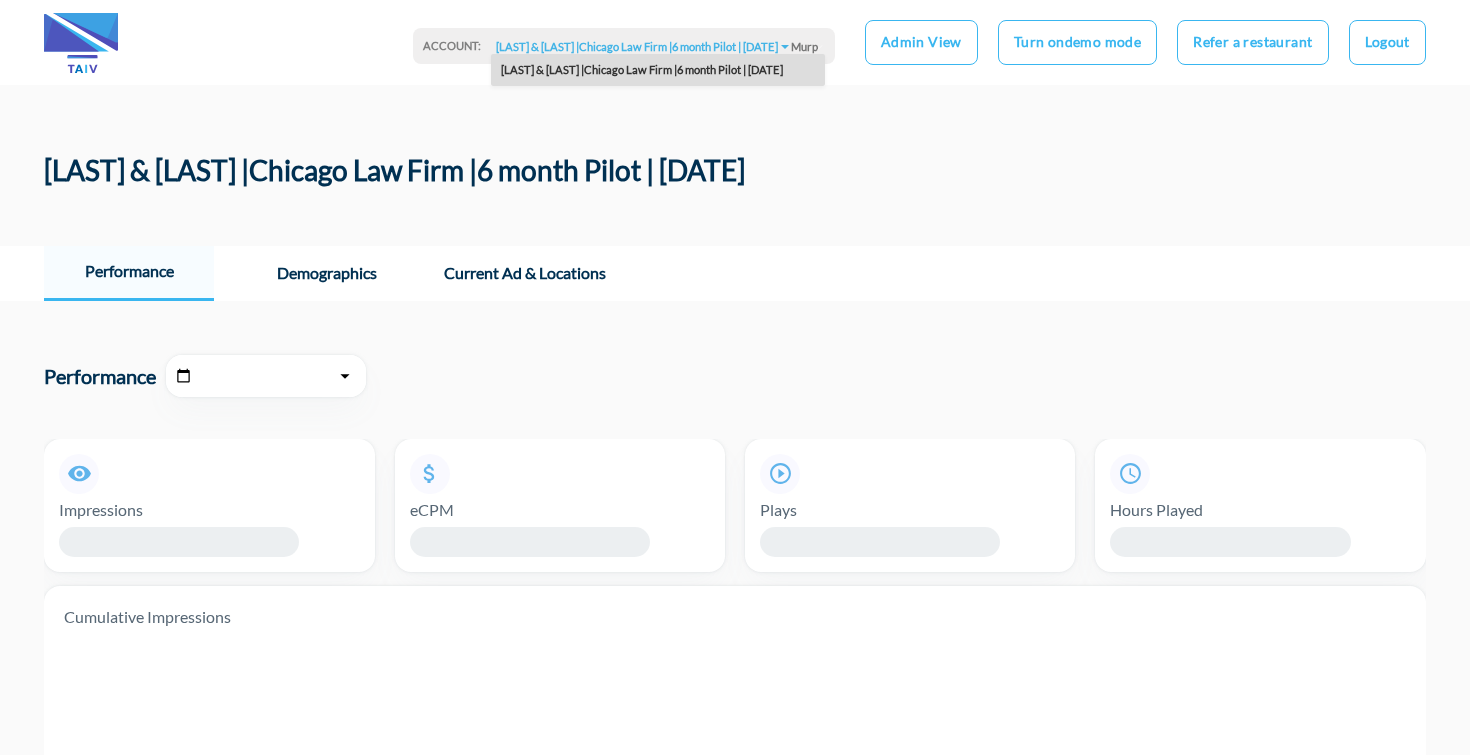 scroll, scrollTop: 0, scrollLeft: 0, axis: both 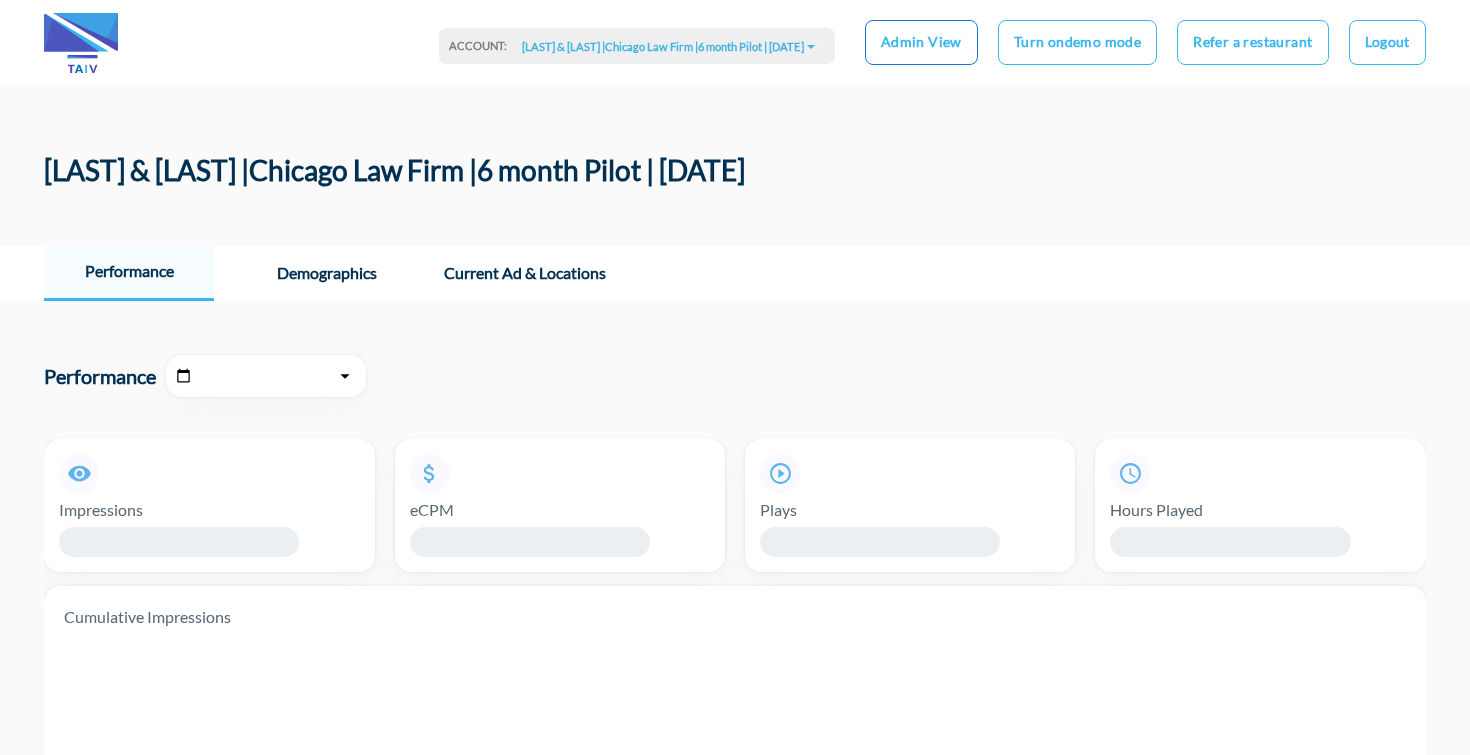 click on "Admin View" at bounding box center [921, 42] 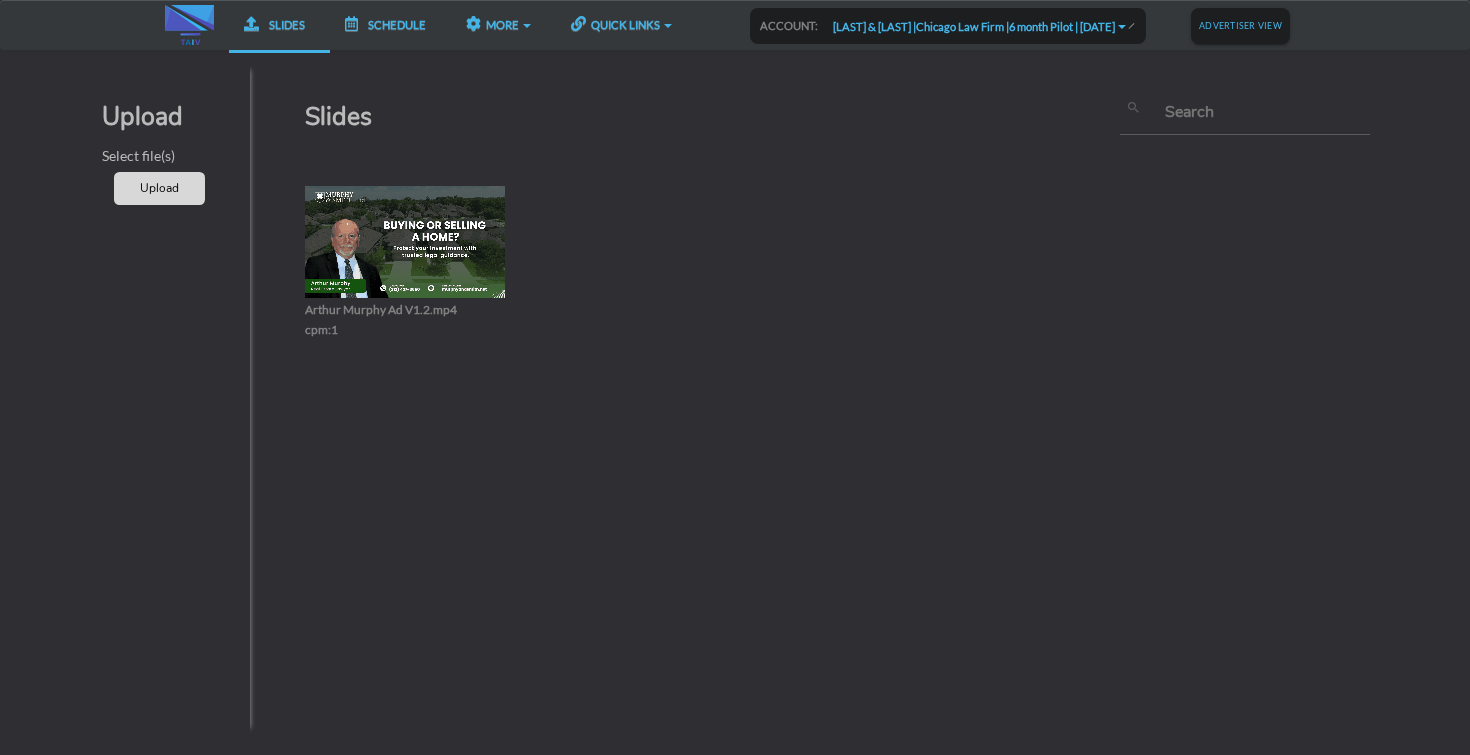 click on "Advertiser View" at bounding box center (1240, 25) 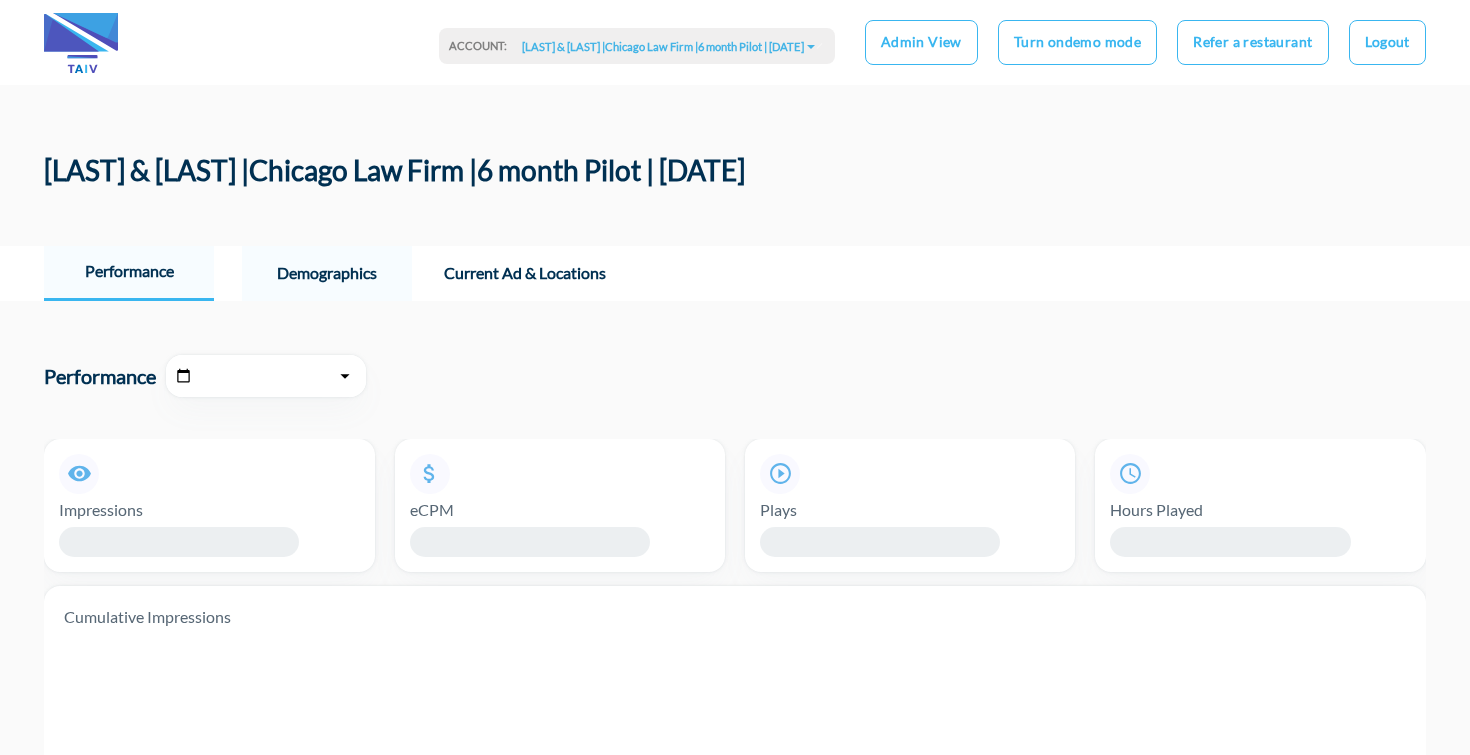 click on "Demographics" at bounding box center [129, 271] 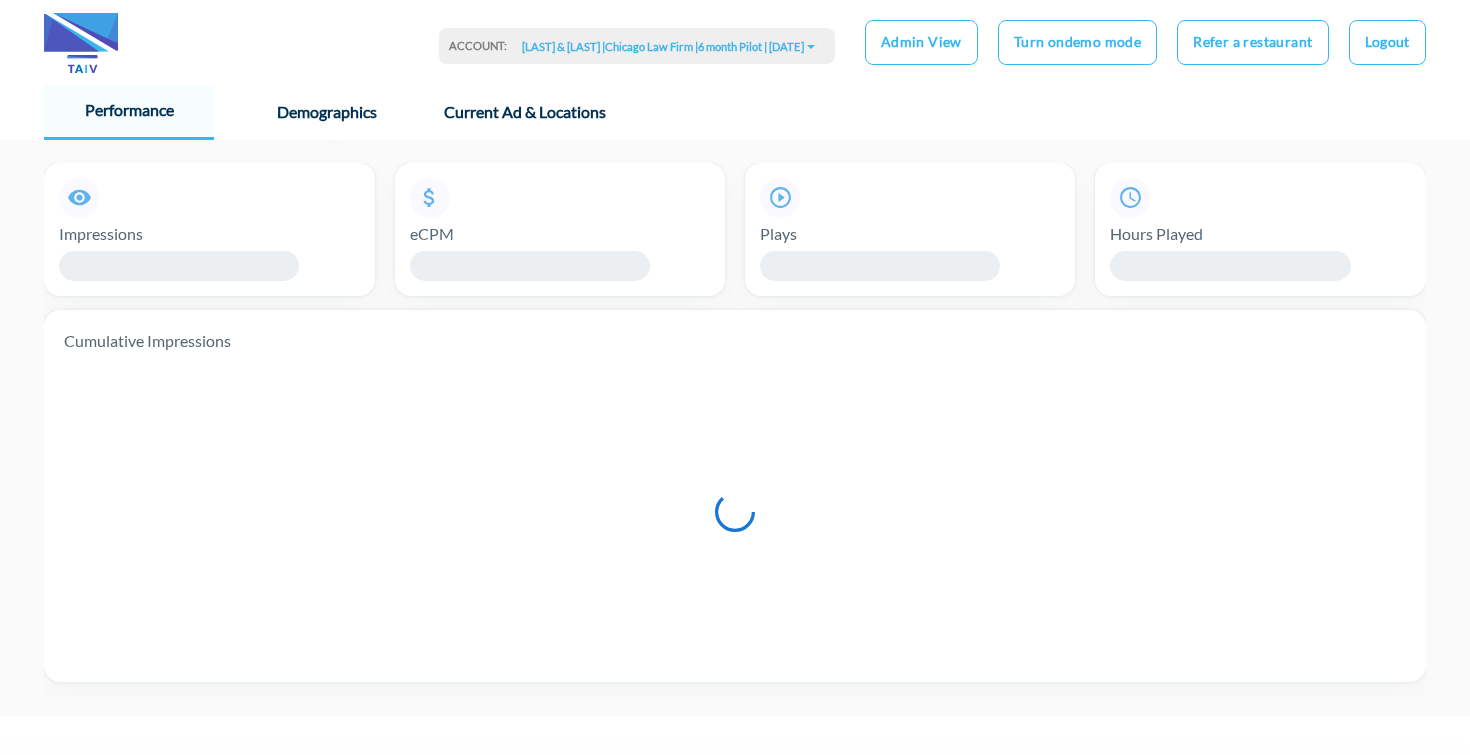 click on "Impressions eCPM Plays Hours Played Cumulative Impressions" at bounding box center (735, 430) 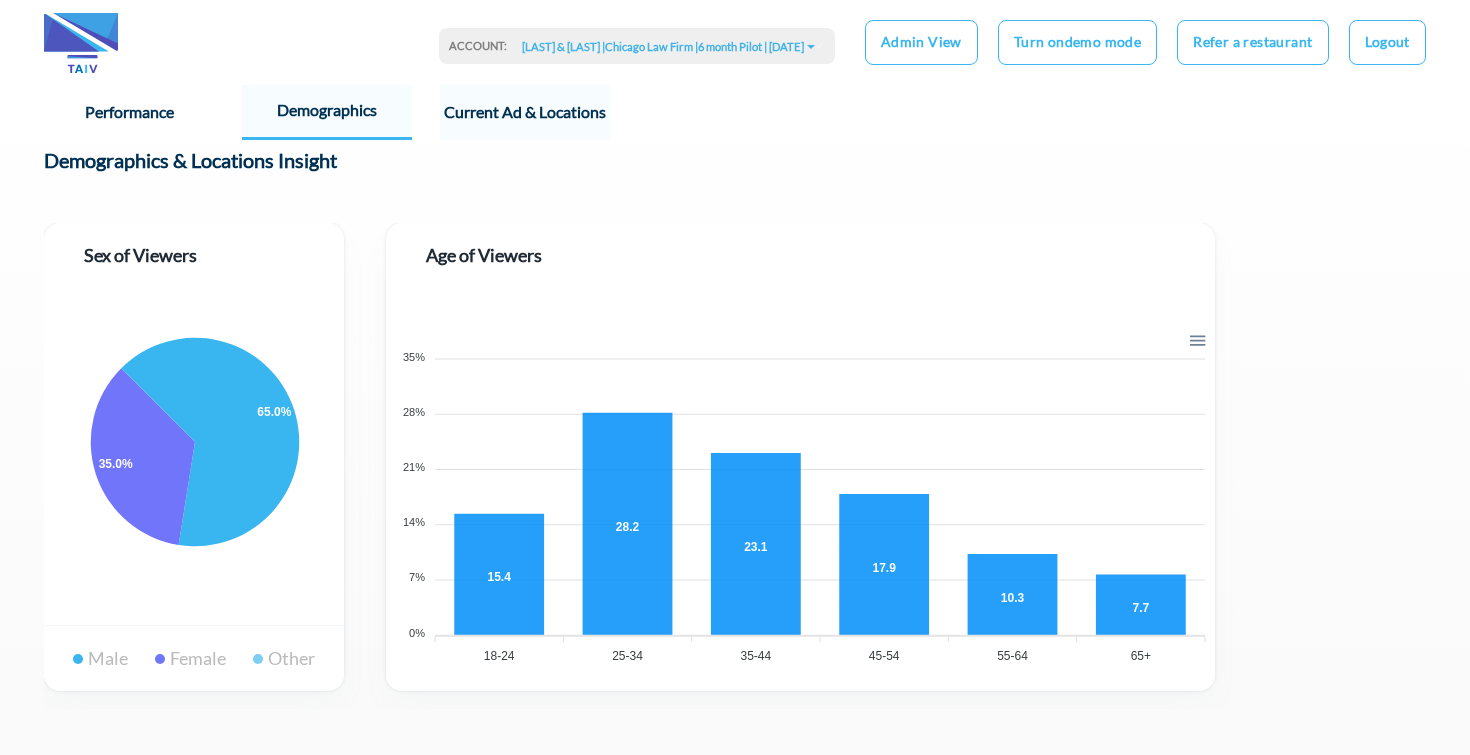 click on "Current Ad & Locations" at bounding box center [525, 112] 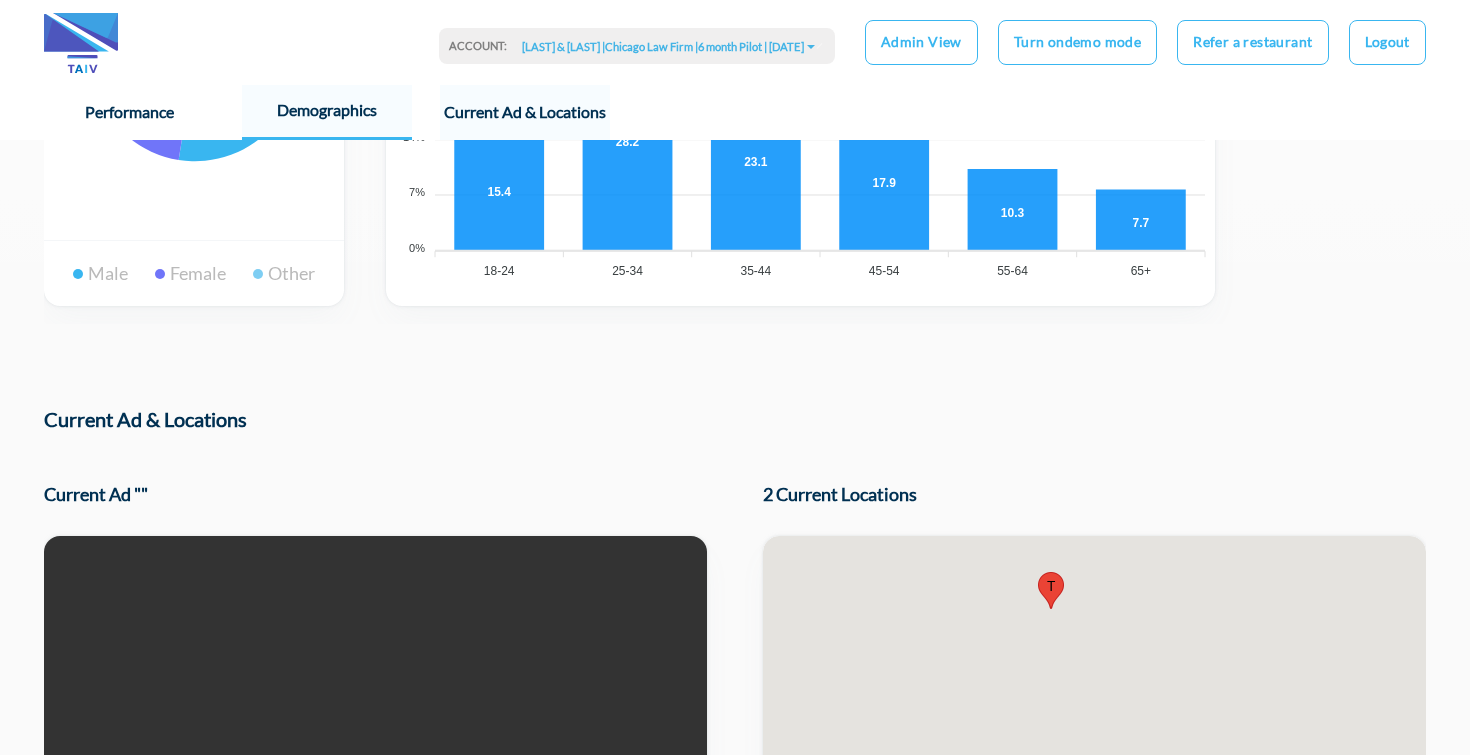 scroll, scrollTop: 1551, scrollLeft: 0, axis: vertical 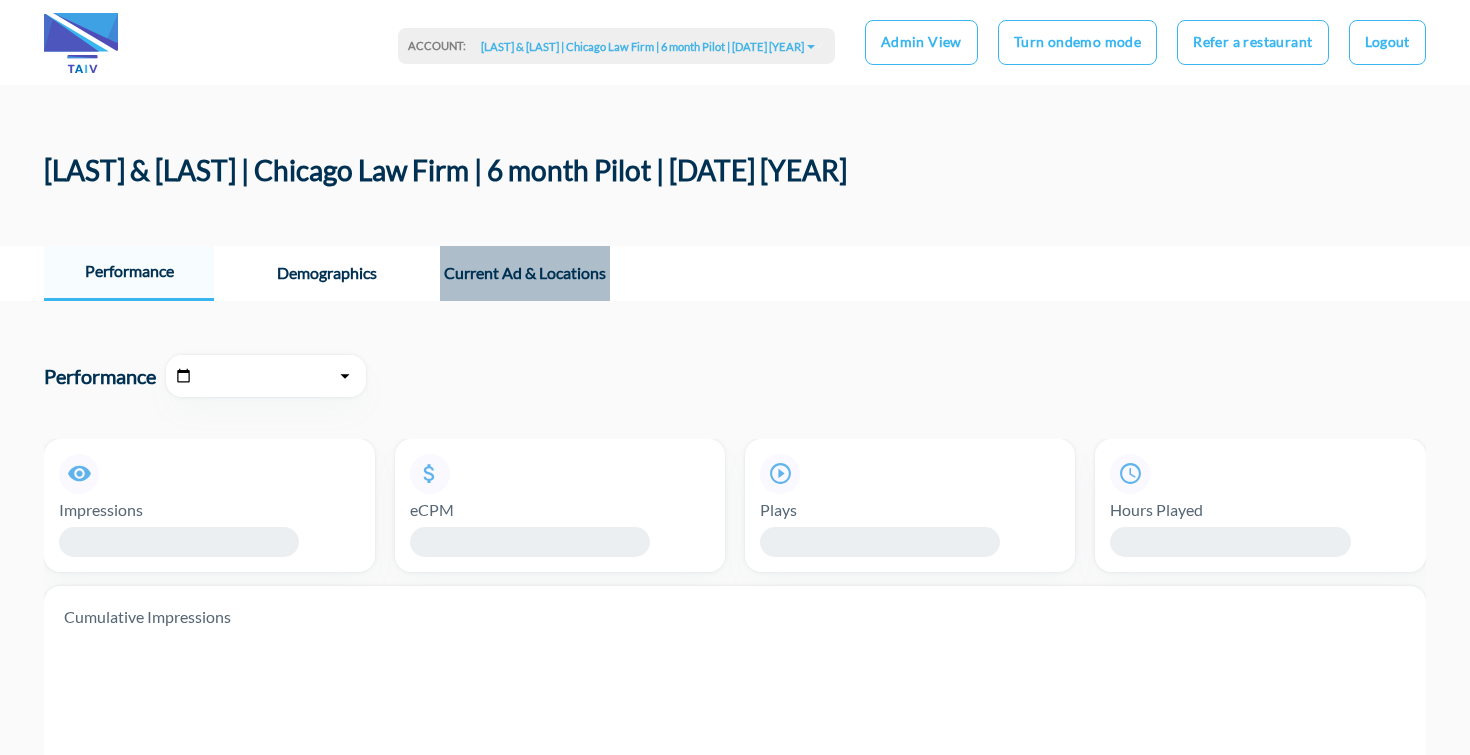 click on "Current Ad & Locations" at bounding box center [129, 271] 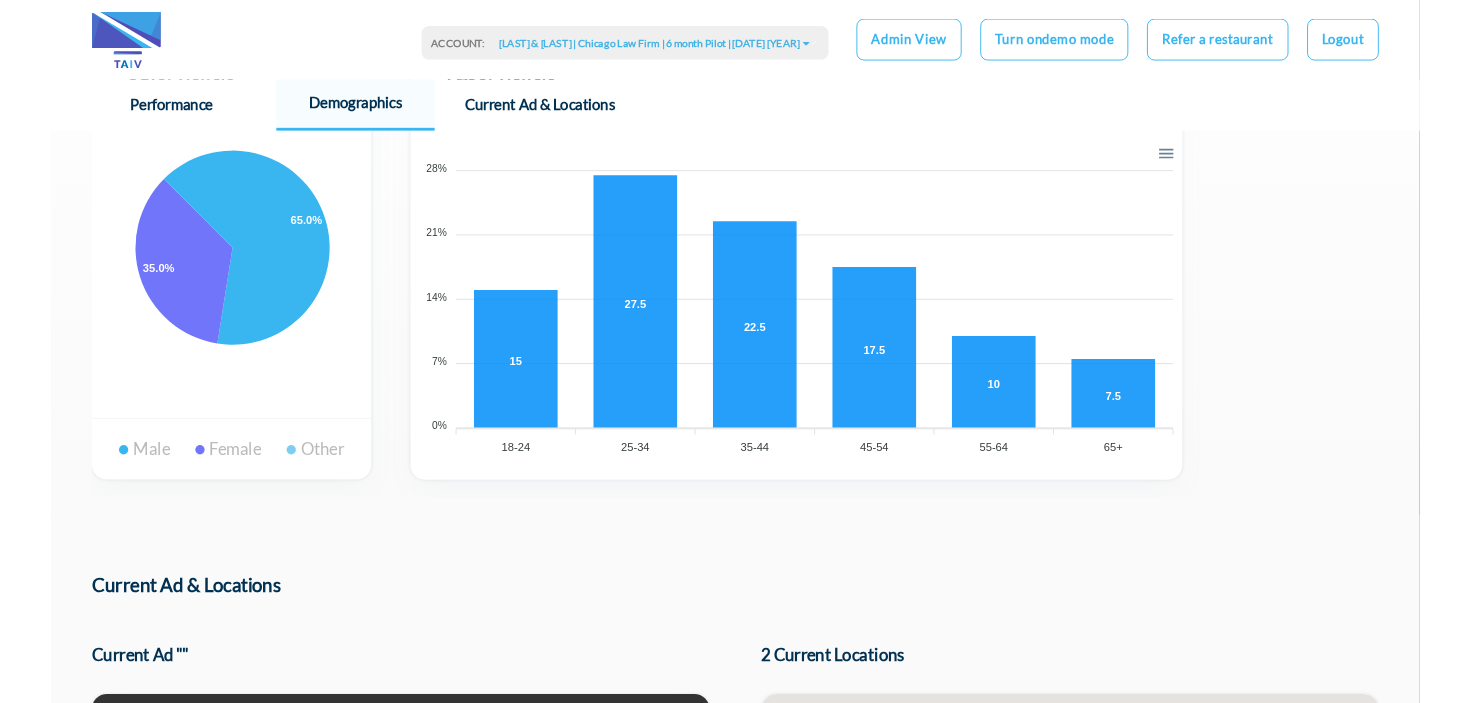 scroll, scrollTop: 1551, scrollLeft: 0, axis: vertical 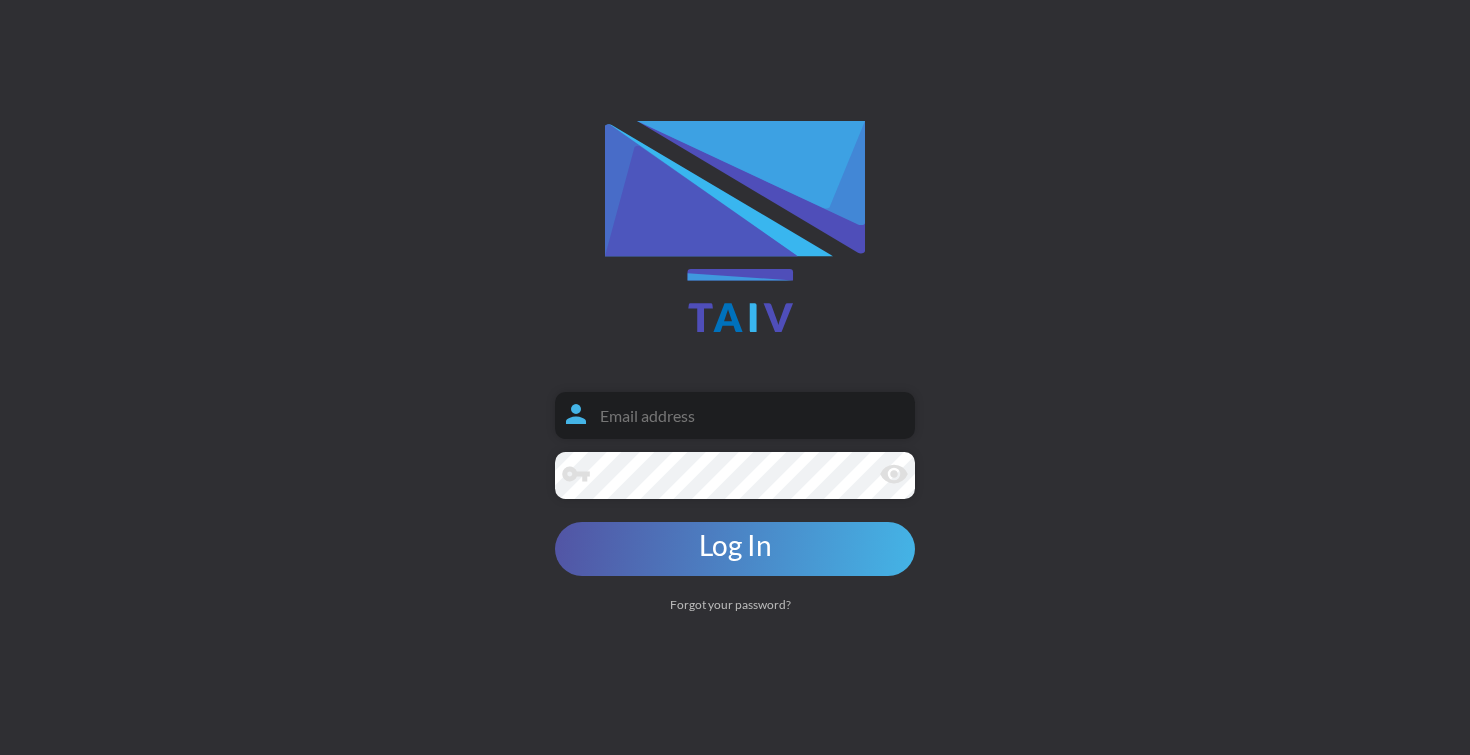 type on "[EMAIL]" 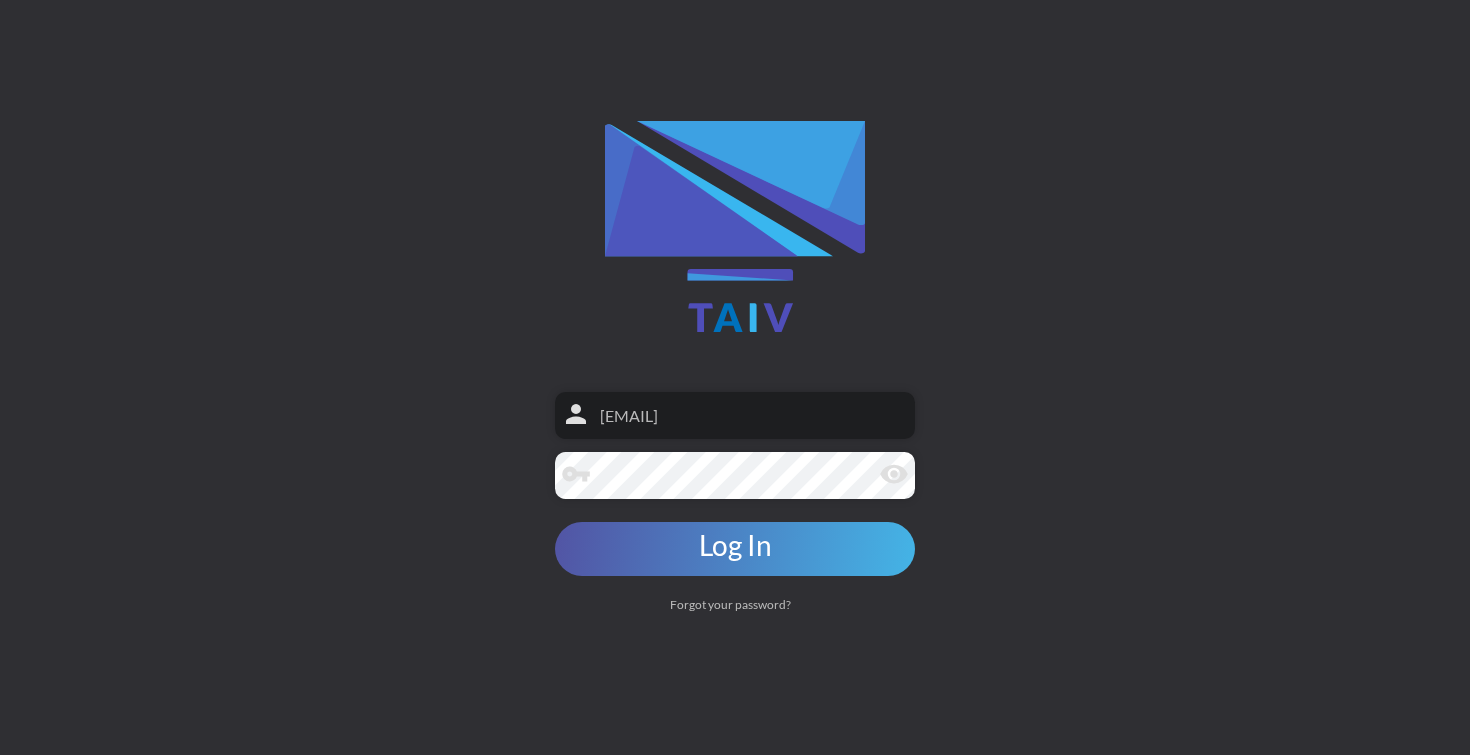 click on "Log In" at bounding box center (735, 549) 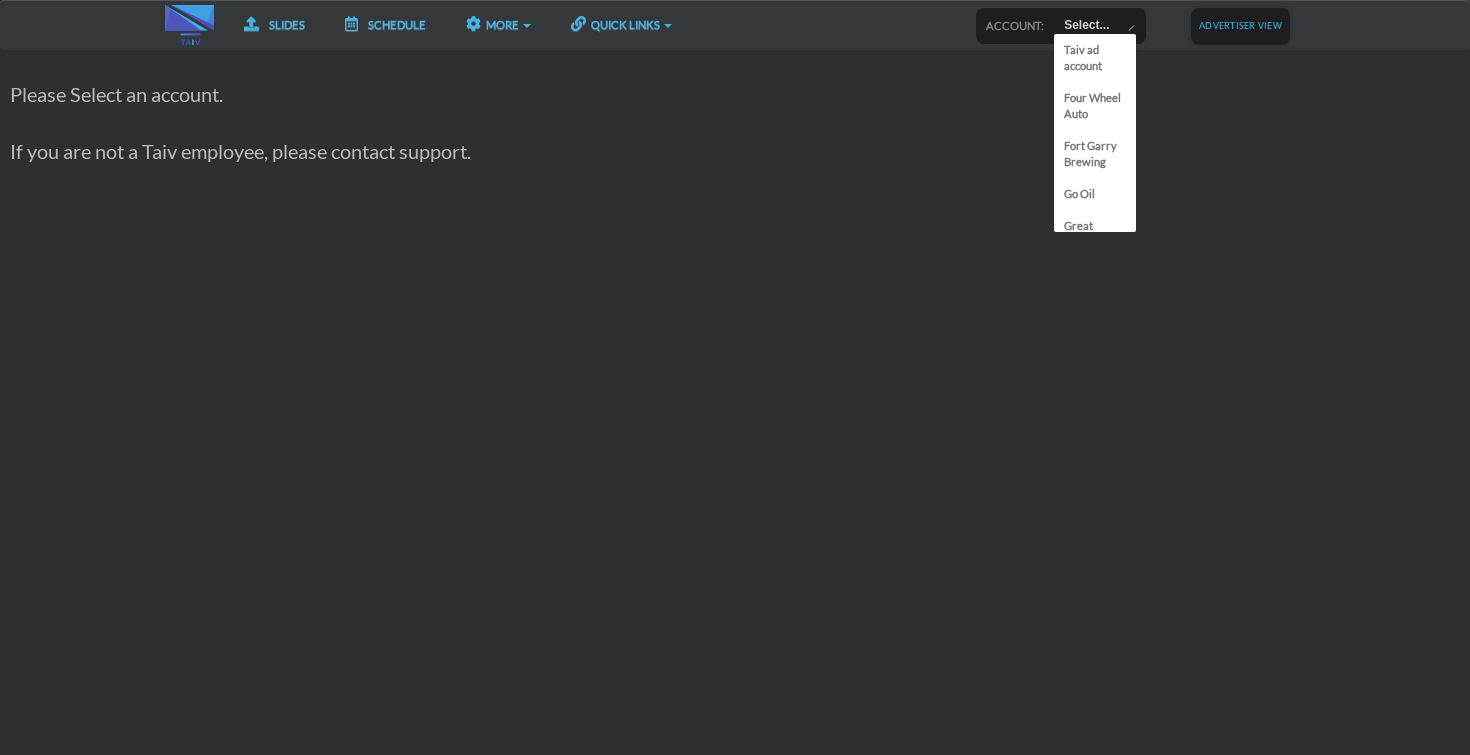 click on "Select..." at bounding box center [1095, 26] 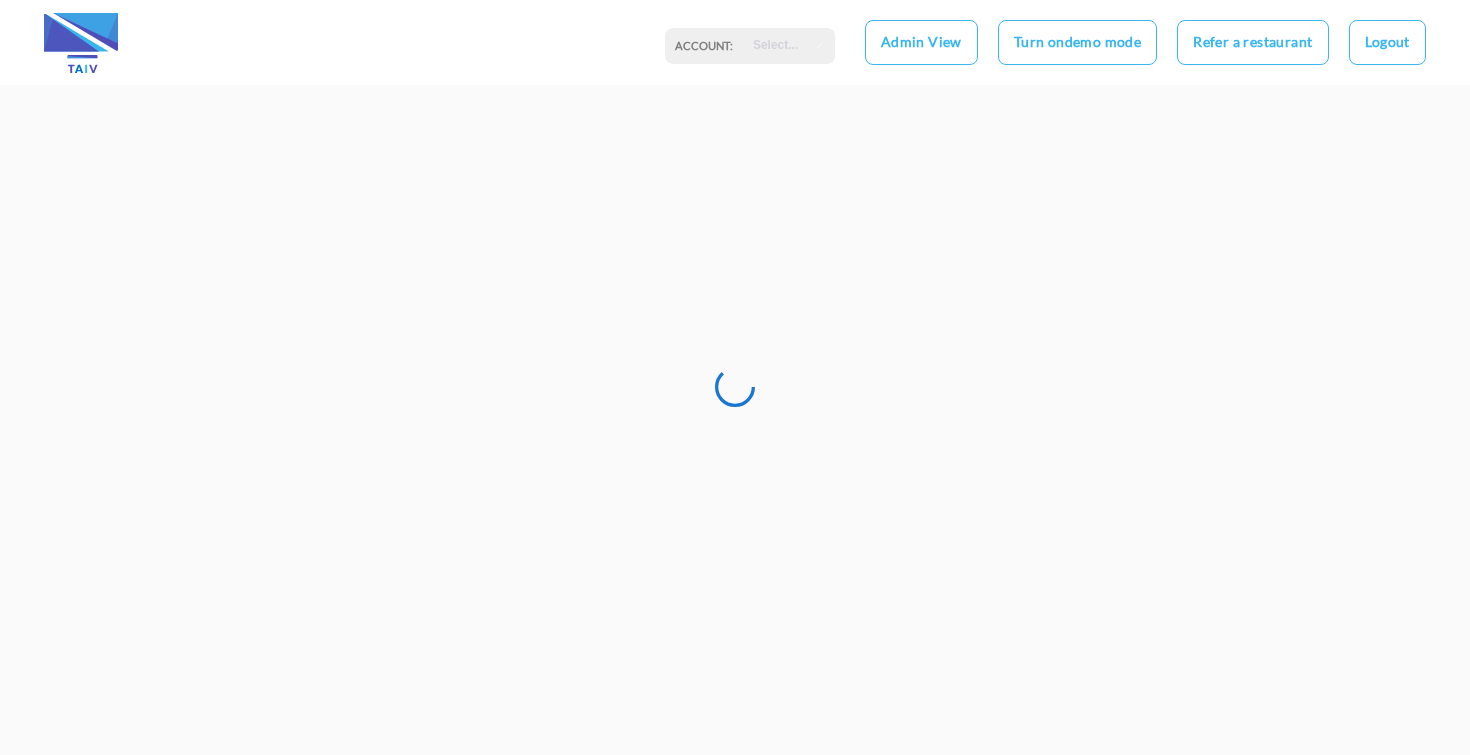 click on "Select..." at bounding box center (784, 46) 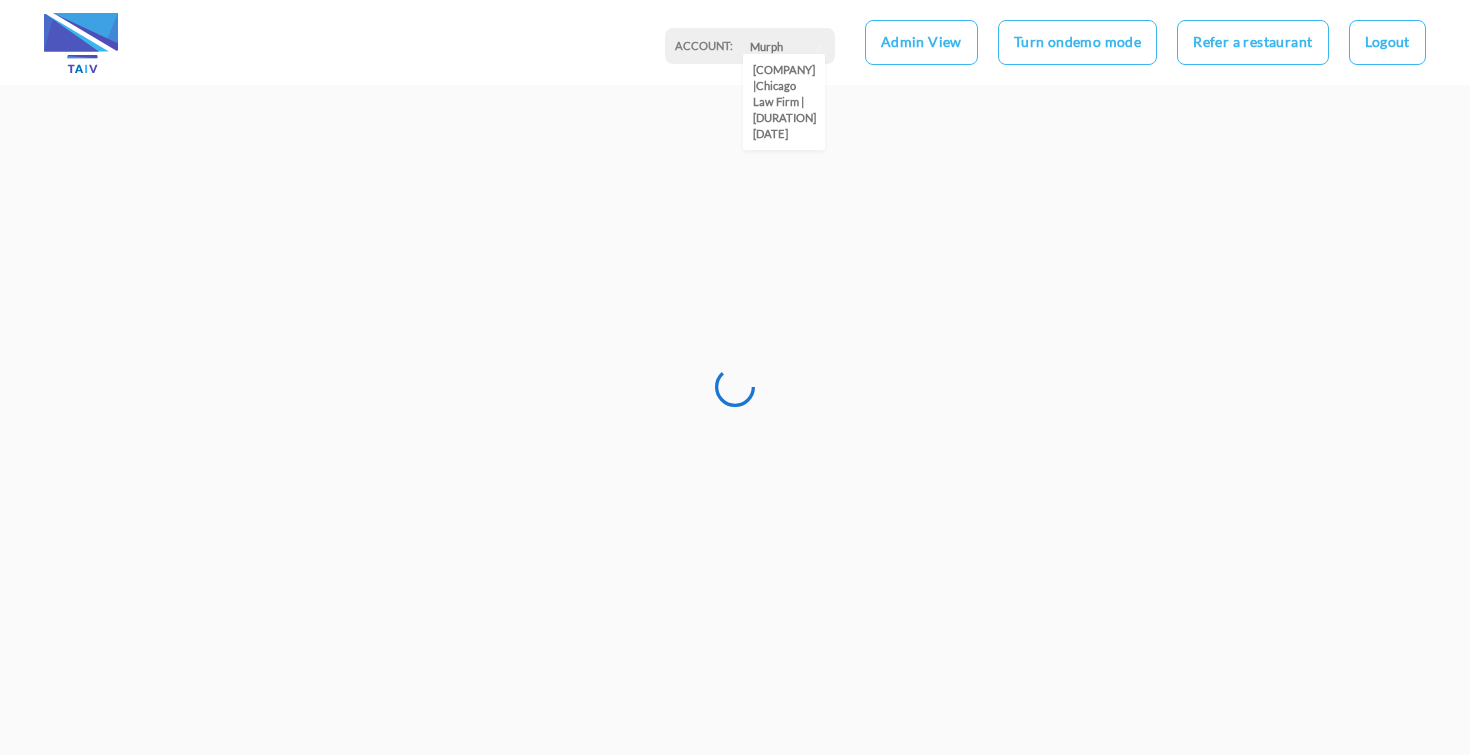 scroll, scrollTop: 0, scrollLeft: 0, axis: both 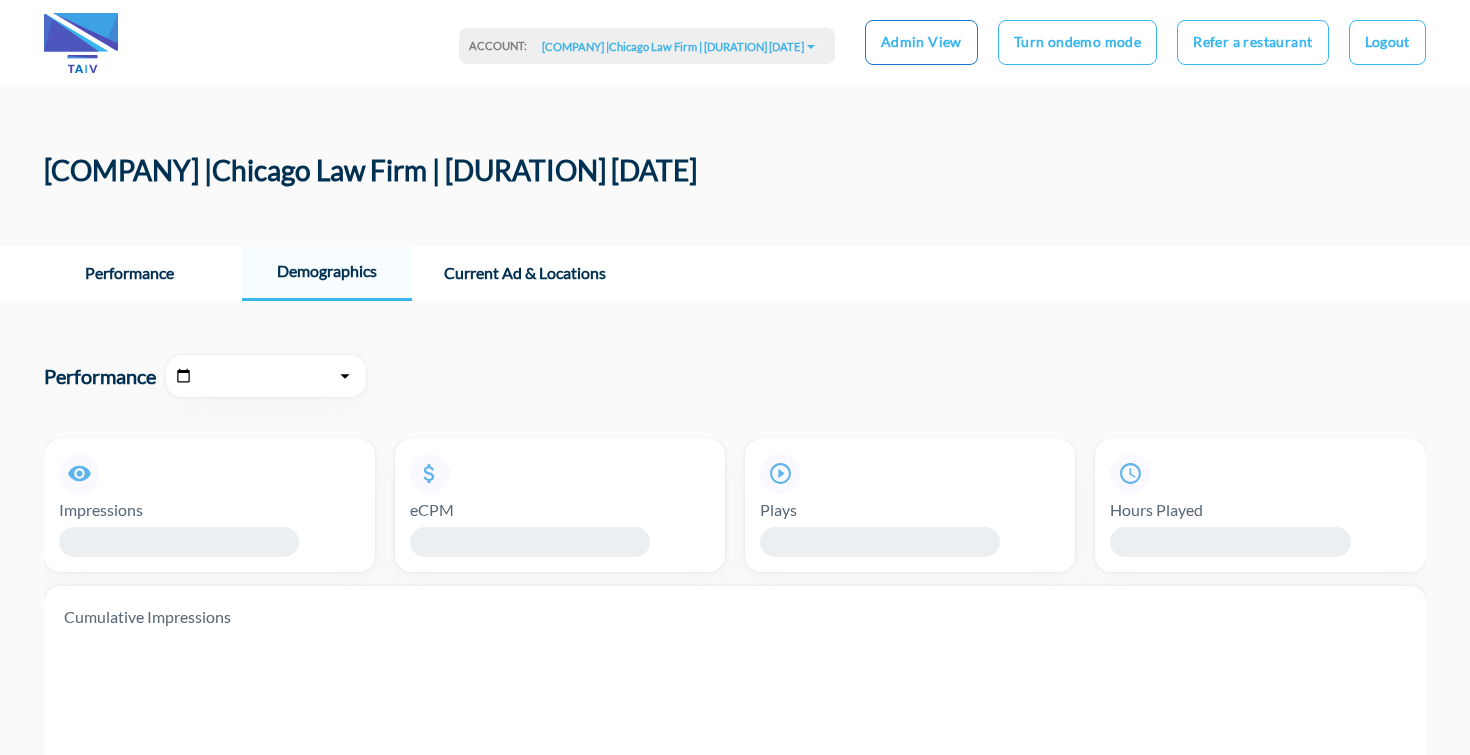 click on "Admin View" at bounding box center (921, 42) 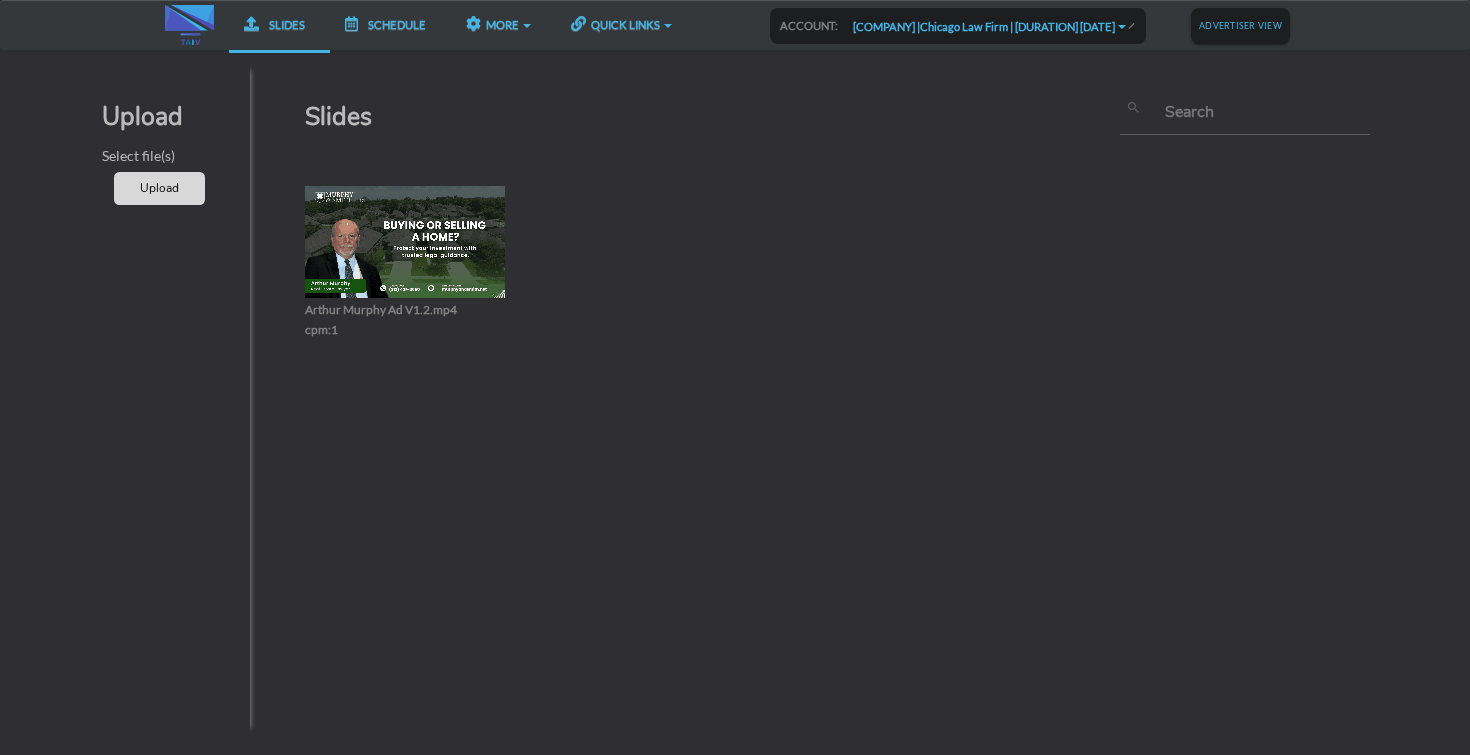 click on "SCHEDULE" at bounding box center (385, 25) 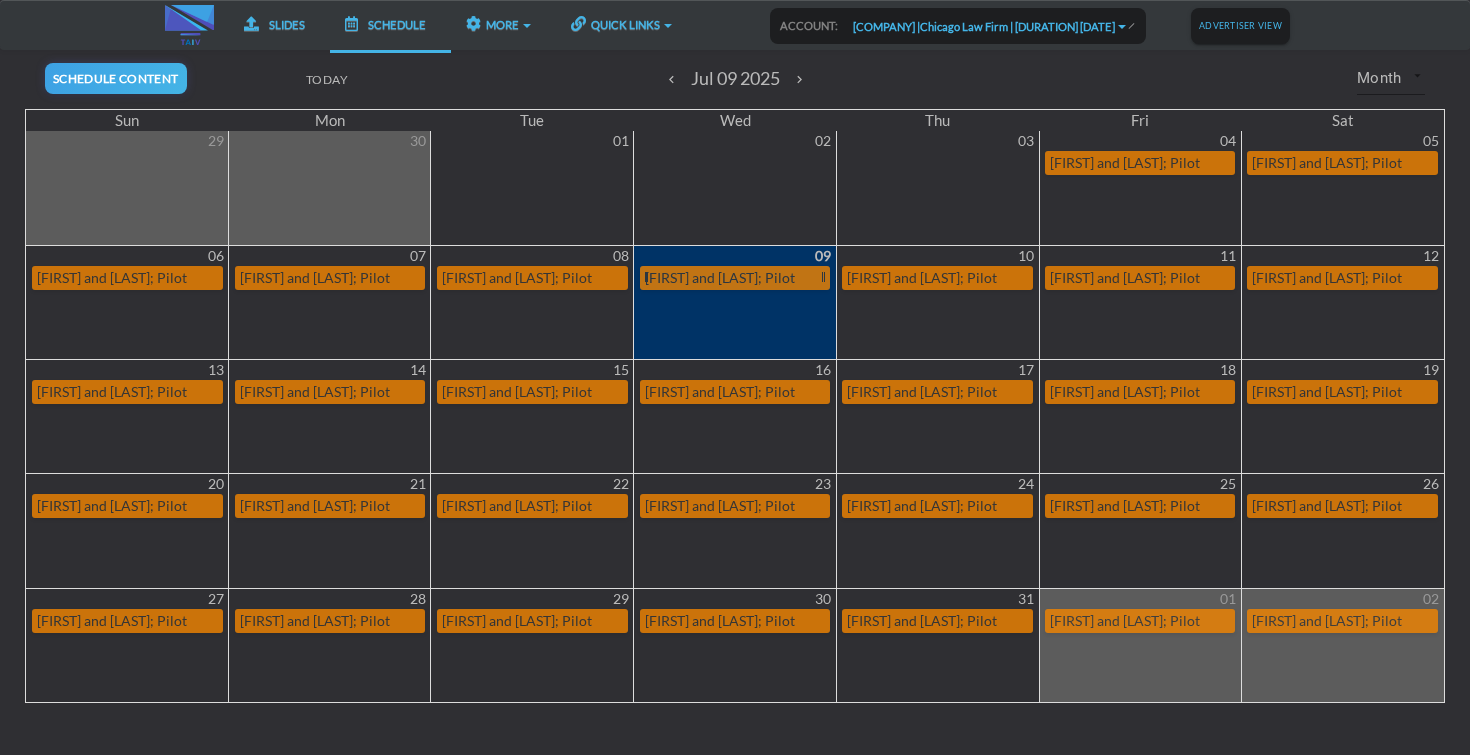 click on "[FIRST] and [LAST]; Pilot" at bounding box center [1140, 163] 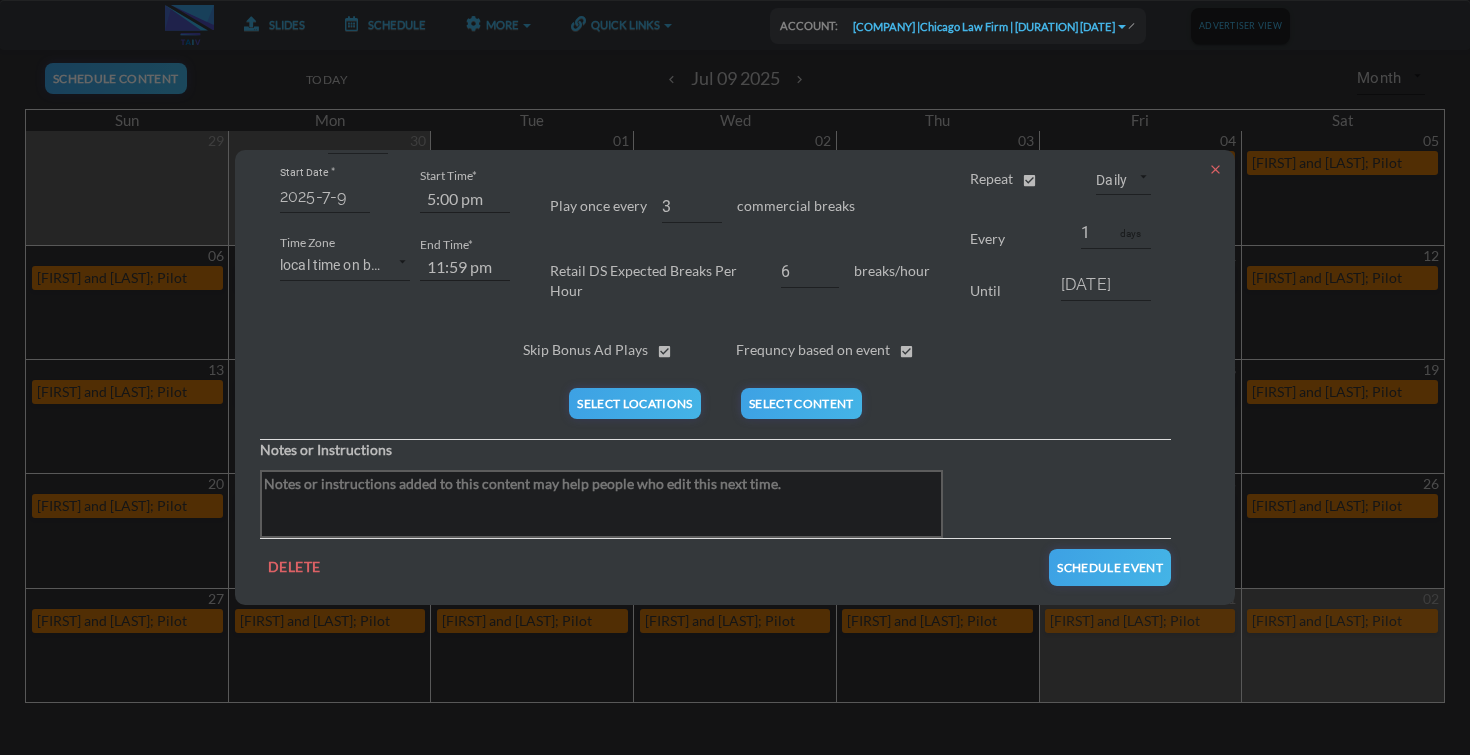 scroll, scrollTop: 0, scrollLeft: 0, axis: both 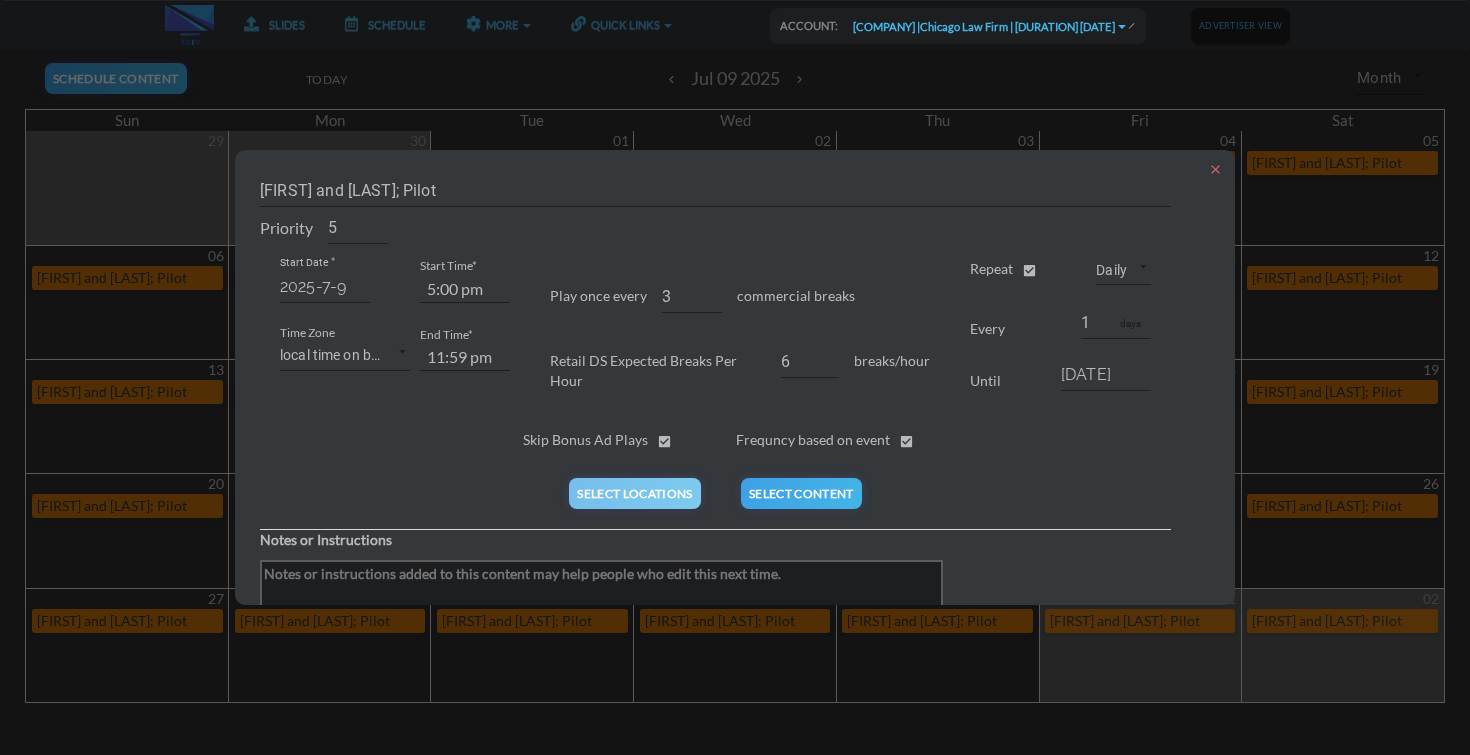 click on "Select Locations" at bounding box center (635, 493) 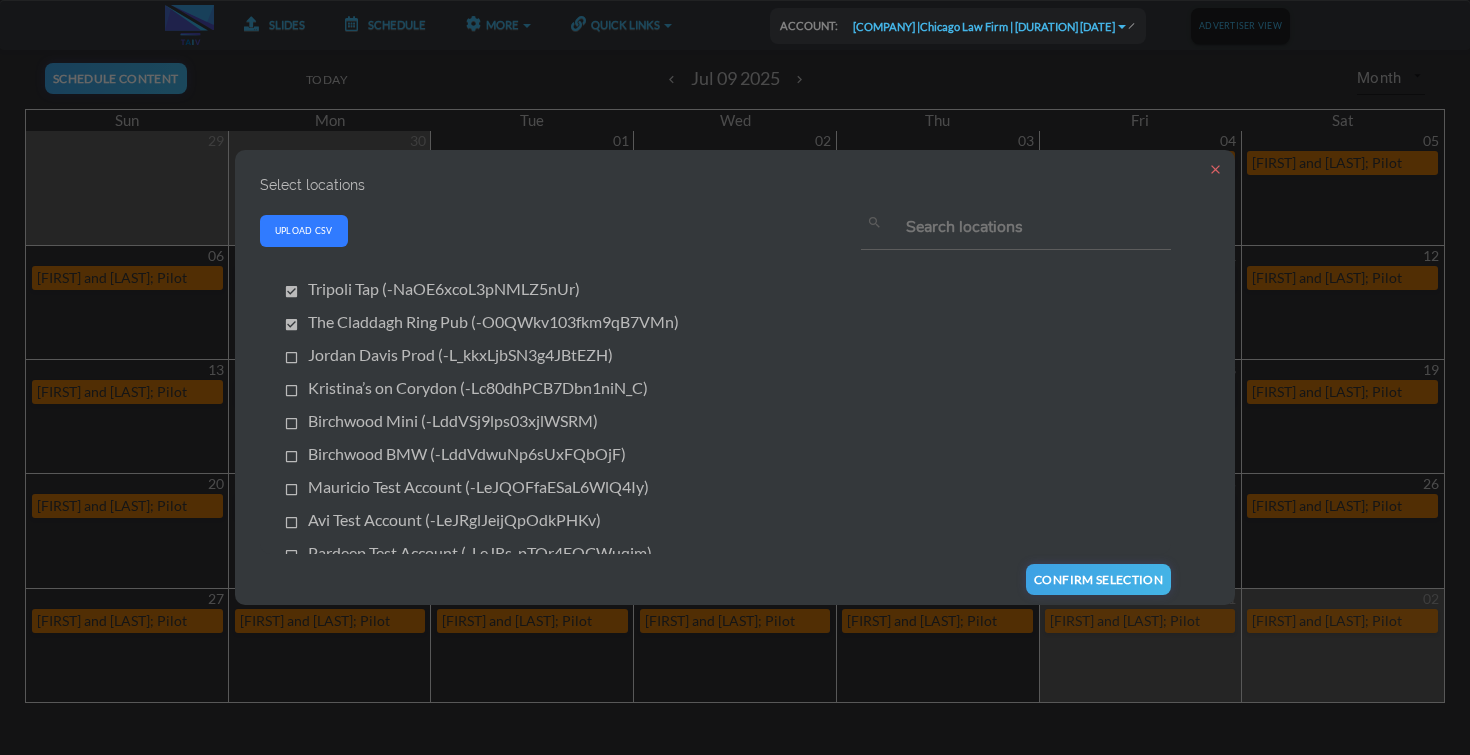 click on "close" at bounding box center (1215, 169) 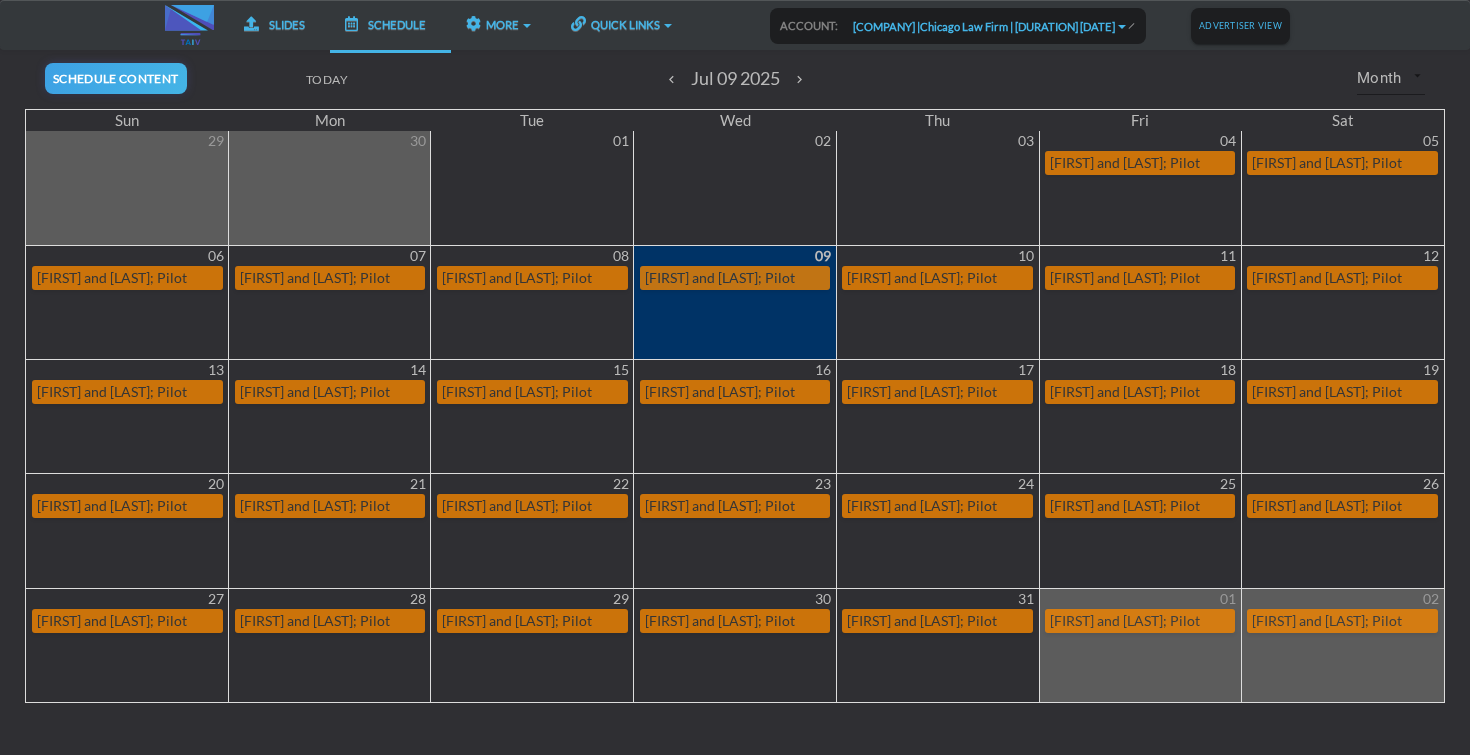 click on "Advertiser View" at bounding box center [1240, 25] 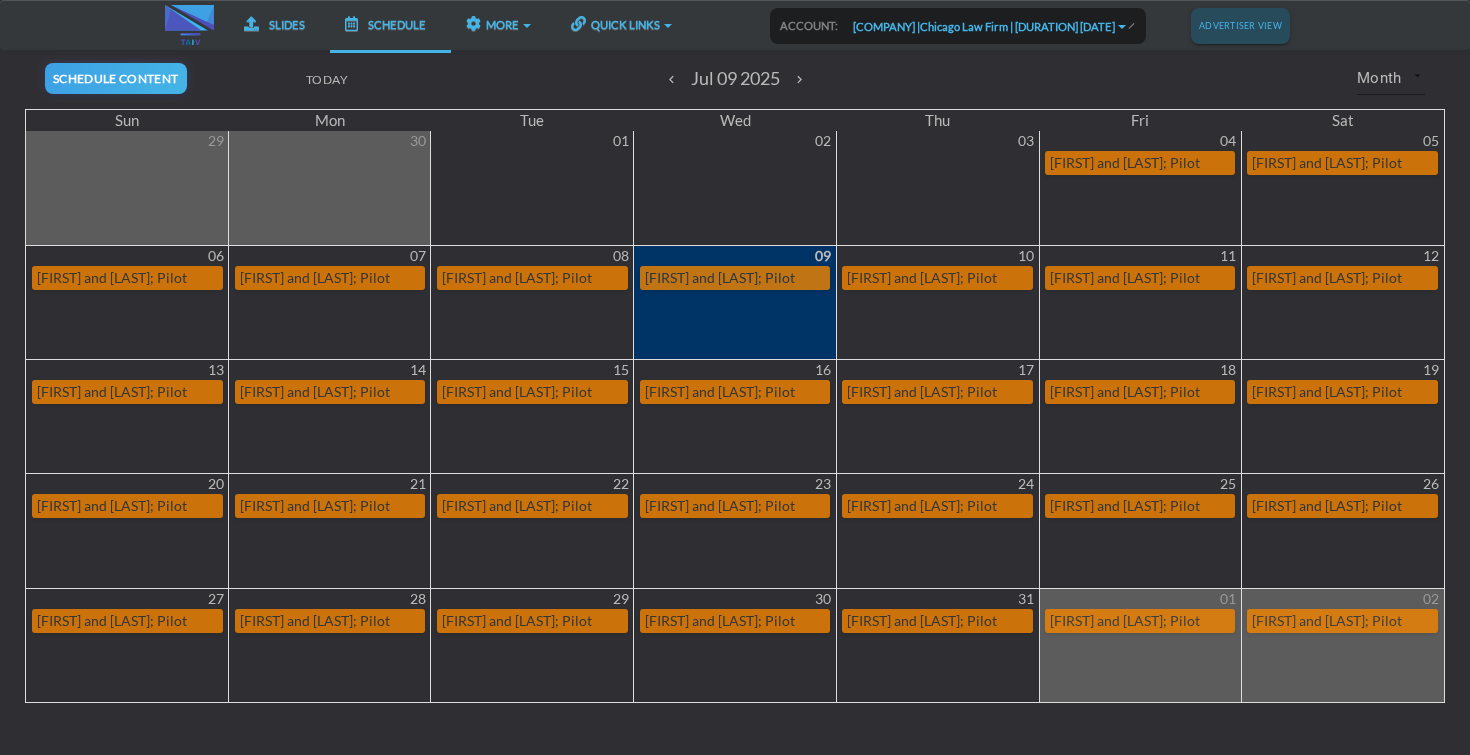 click on "Advertiser View" at bounding box center (1240, 25) 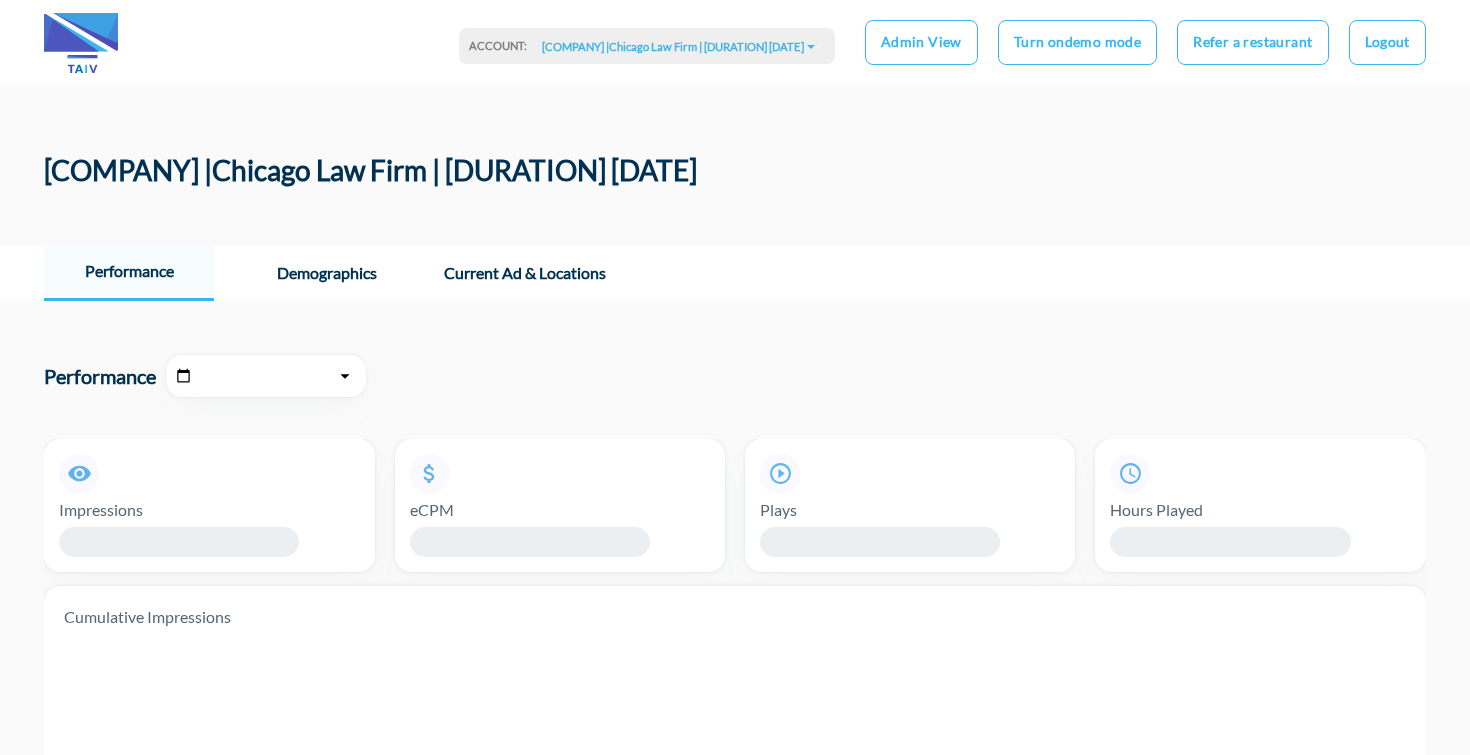 click on "Performance   Impressions eCPM Plays Hours Played Cumulative Impressions" at bounding box center [735, 637] 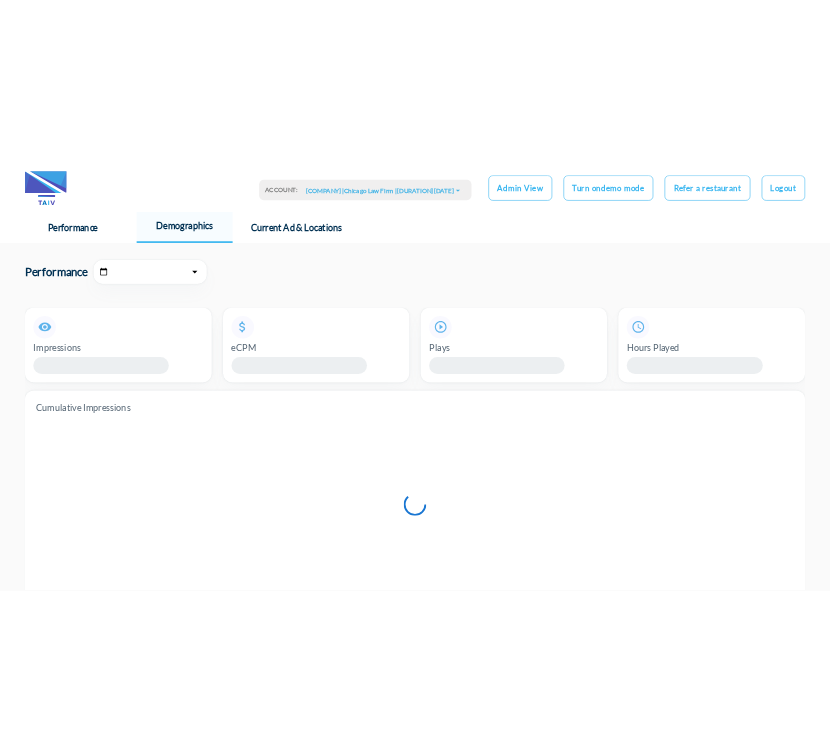 scroll, scrollTop: 187, scrollLeft: 0, axis: vertical 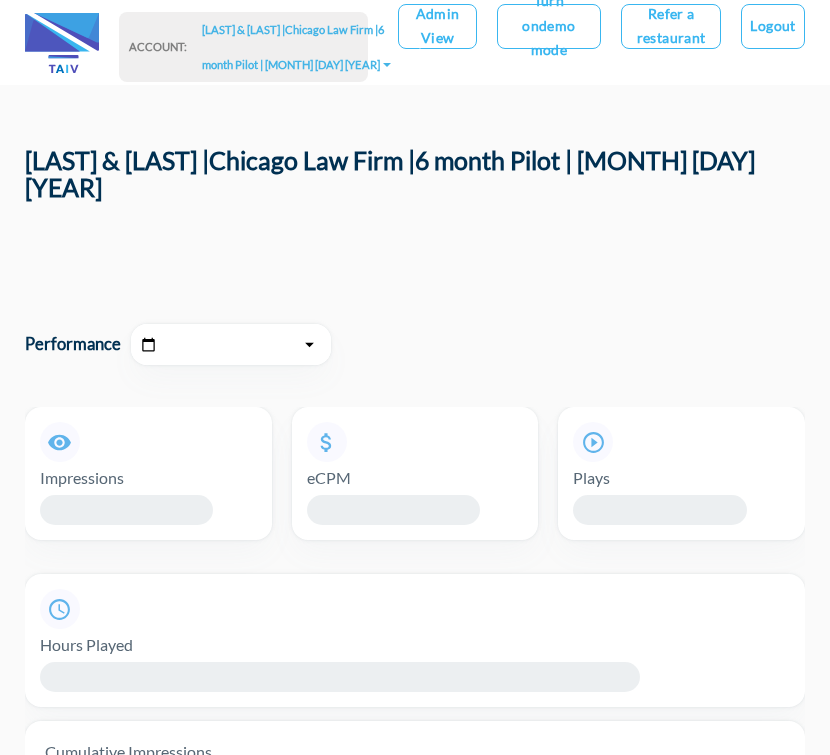 click on "Performance   Impressions eCPM Plays Hours Played Cumulative Impressions" at bounding box center (415, 689) 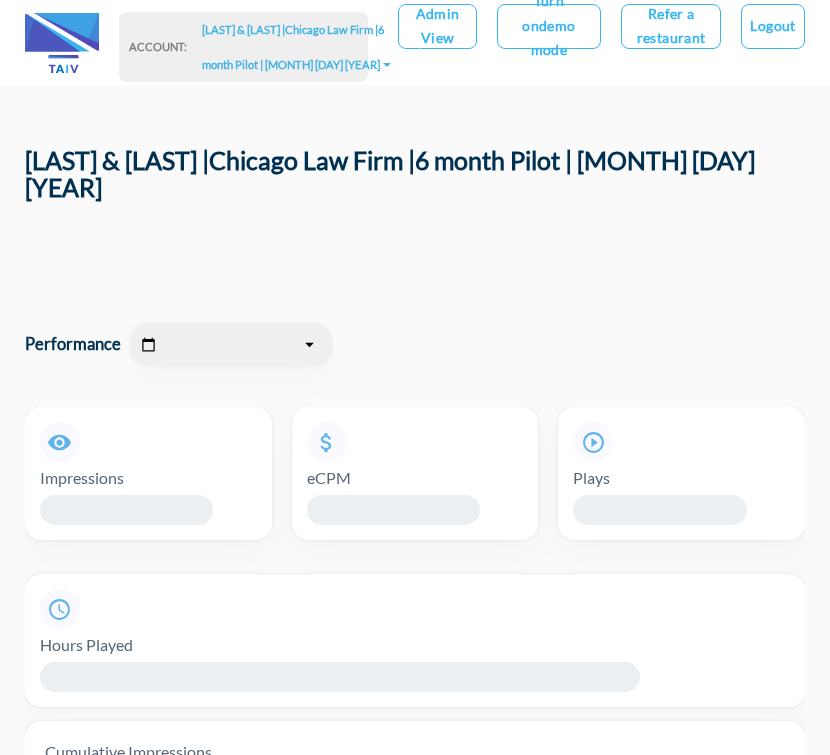 click at bounding box center [231, 345] 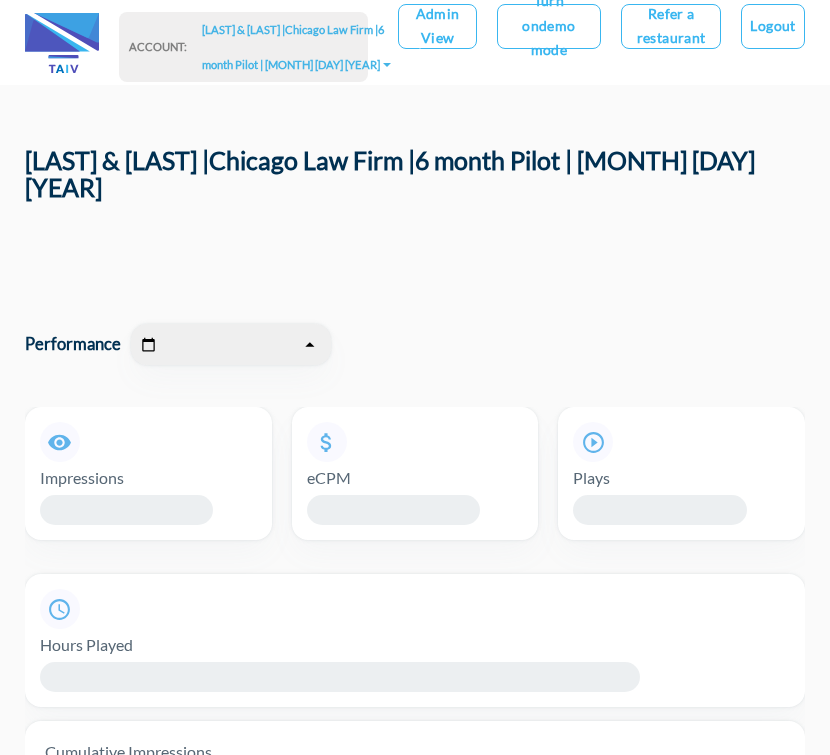 click at bounding box center [231, 345] 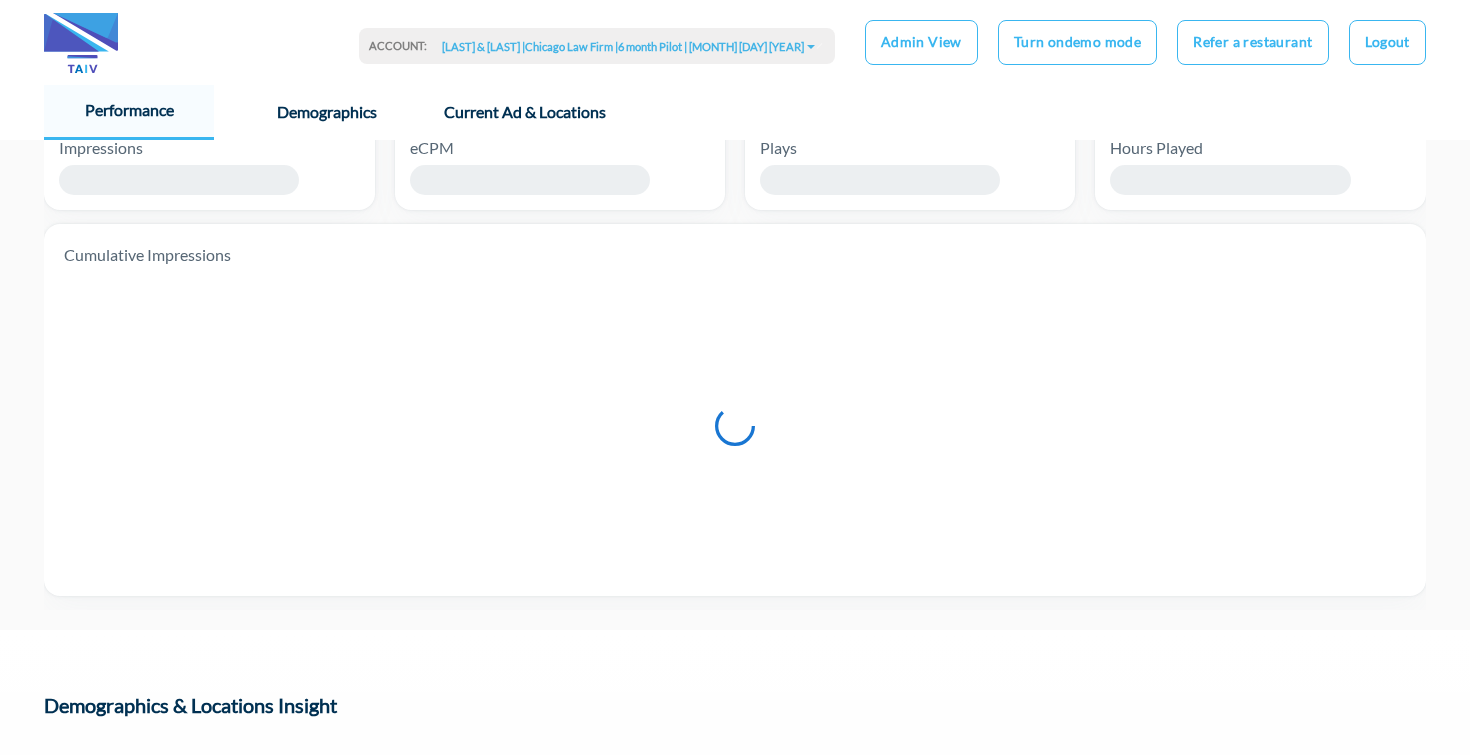 scroll, scrollTop: 0, scrollLeft: 0, axis: both 